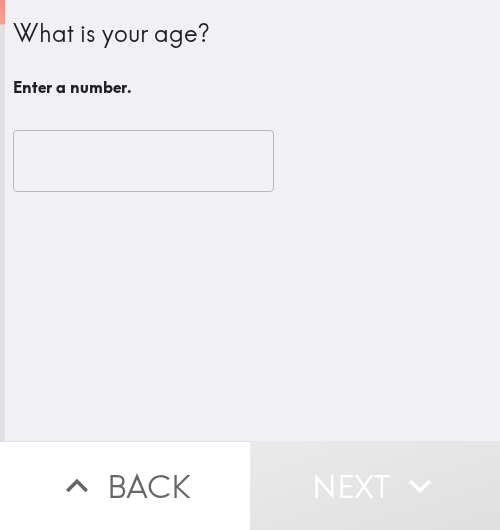 scroll, scrollTop: 0, scrollLeft: 0, axis: both 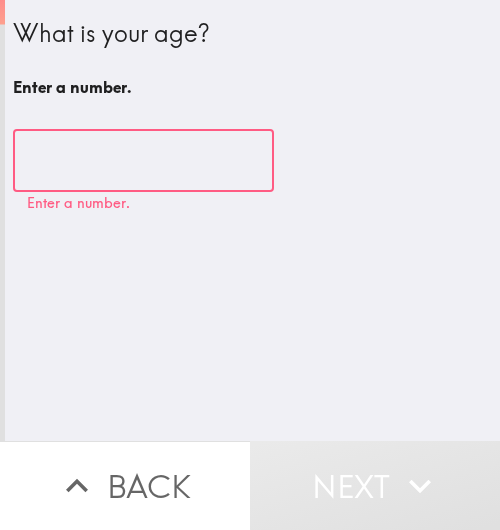 click at bounding box center [143, 161] 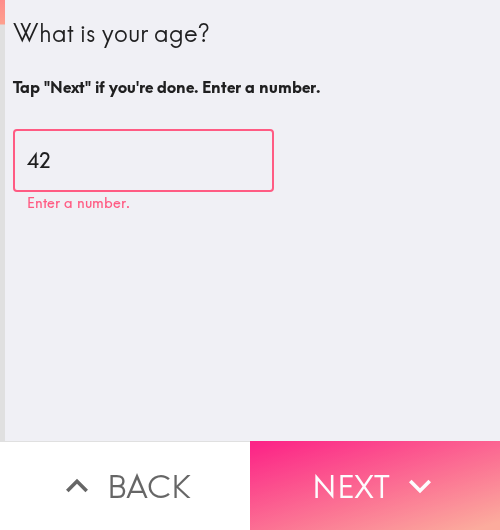 type on "42" 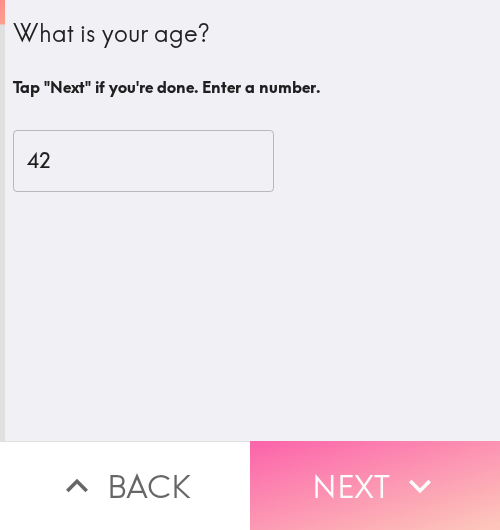 click on "Next" at bounding box center [375, 485] 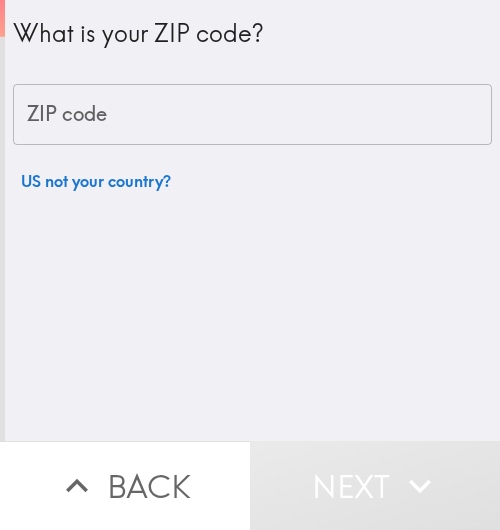 click on "ZIP code" at bounding box center (252, 115) 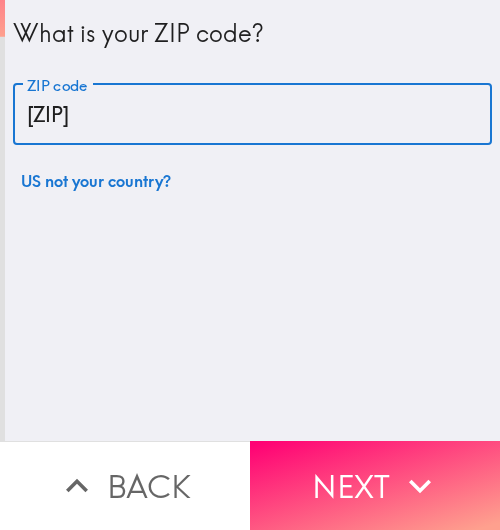 type on "[ZIP]" 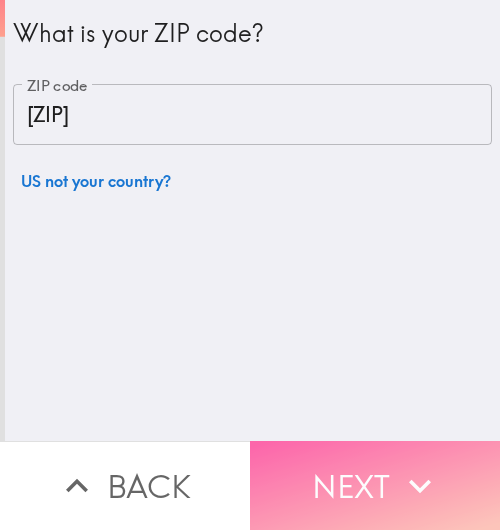 click on "Next" at bounding box center (375, 485) 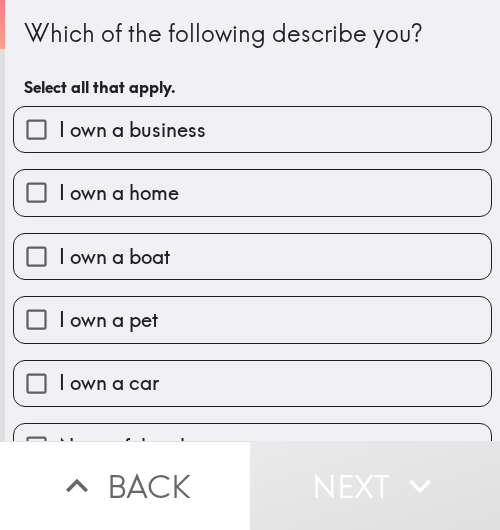 click on "Which of the following describe you? Select all that apply." at bounding box center [252, 61] 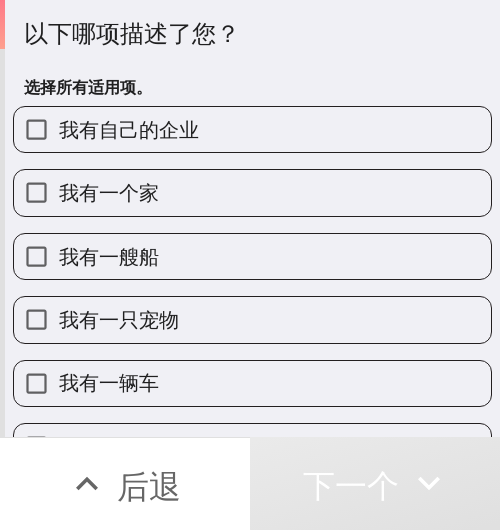 drag, startPoint x: 134, startPoint y: 134, endPoint x: 232, endPoint y: 136, distance: 98.02041 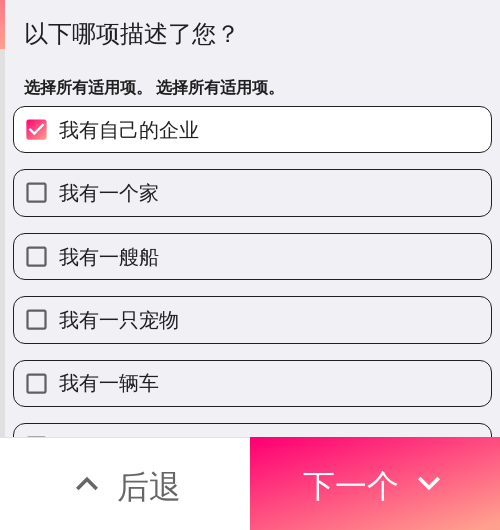 click on "以下哪项描述了您？ 选择所有适用项。   选择所有适用项。" at bounding box center [252, 61] 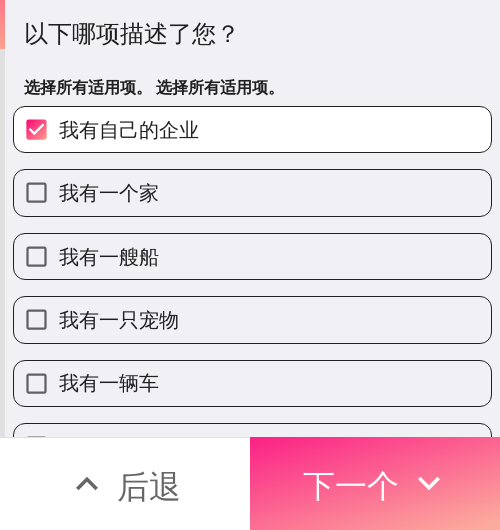 click on "下一个" at bounding box center [351, 486] 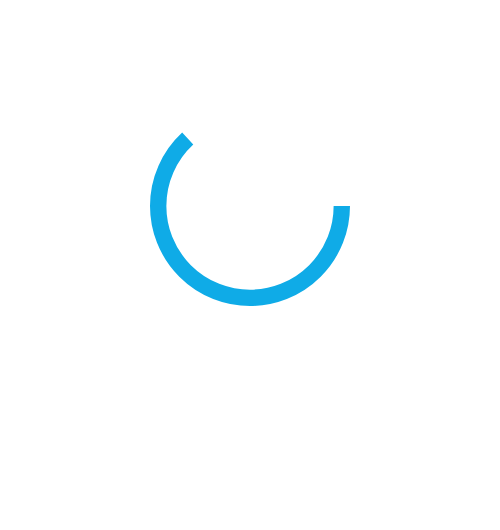 scroll, scrollTop: 0, scrollLeft: 0, axis: both 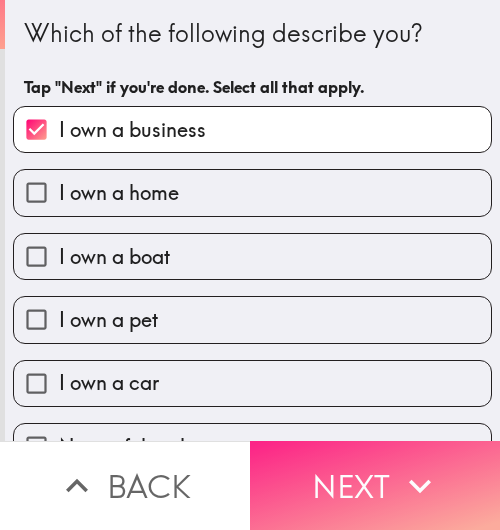 click on "Next" at bounding box center [375, 485] 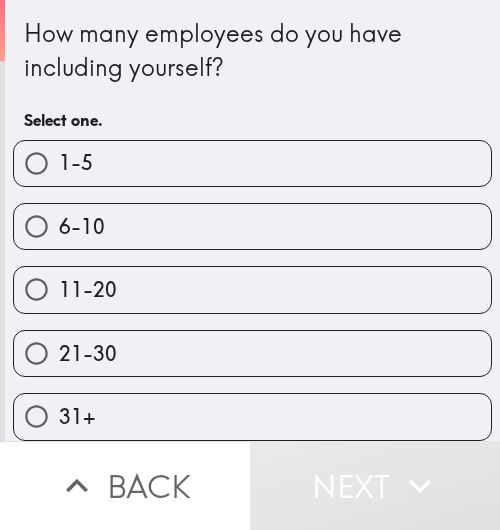 click on "1-5" at bounding box center (252, 163) 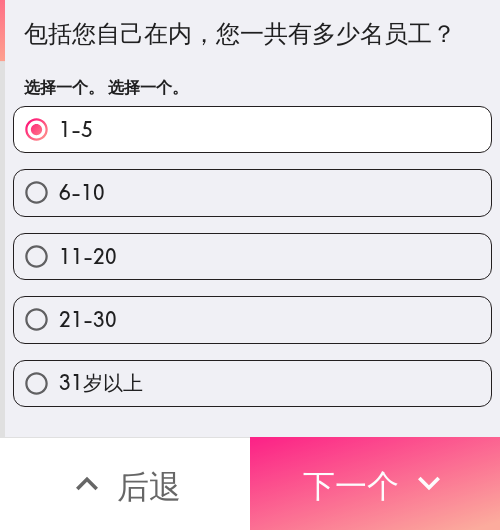 click on "下一个" at bounding box center (375, 483) 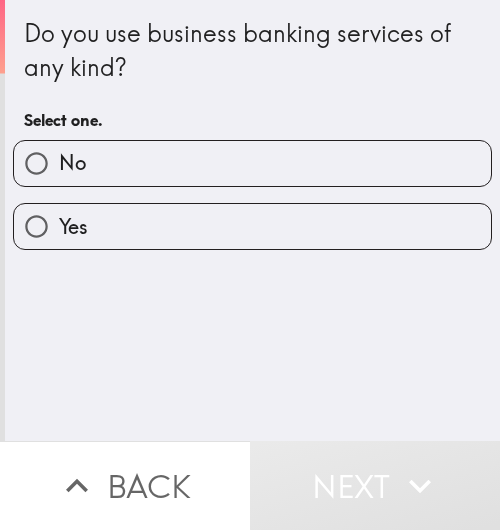 scroll, scrollTop: 0, scrollLeft: 0, axis: both 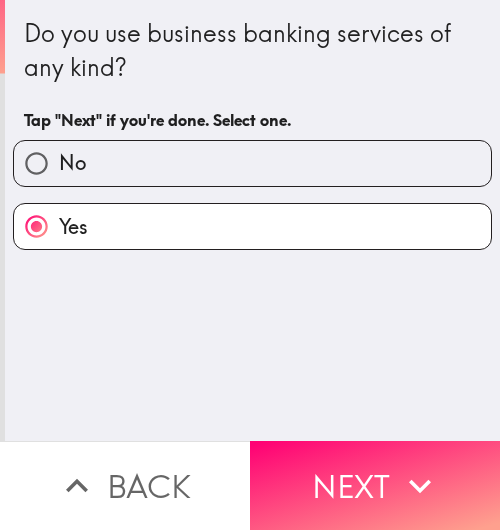 drag, startPoint x: 346, startPoint y: 439, endPoint x: 355, endPoint y: 449, distance: 13.453624 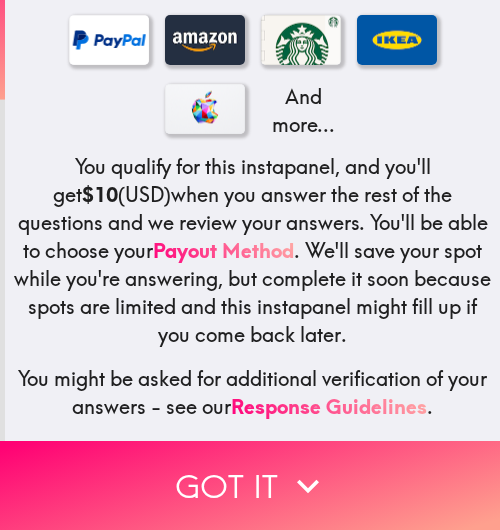 scroll, scrollTop: 413, scrollLeft: 0, axis: vertical 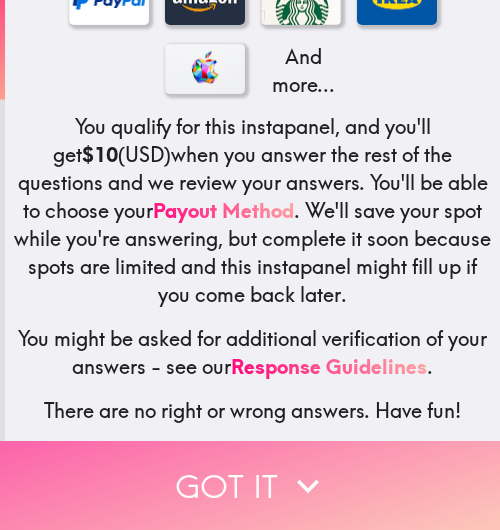 click on "Got it" at bounding box center [250, 485] 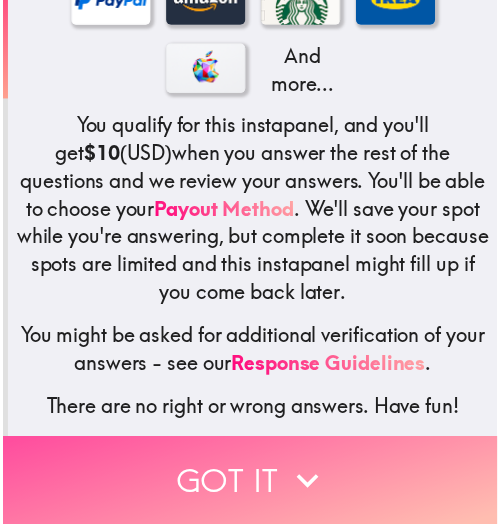scroll, scrollTop: 0, scrollLeft: 0, axis: both 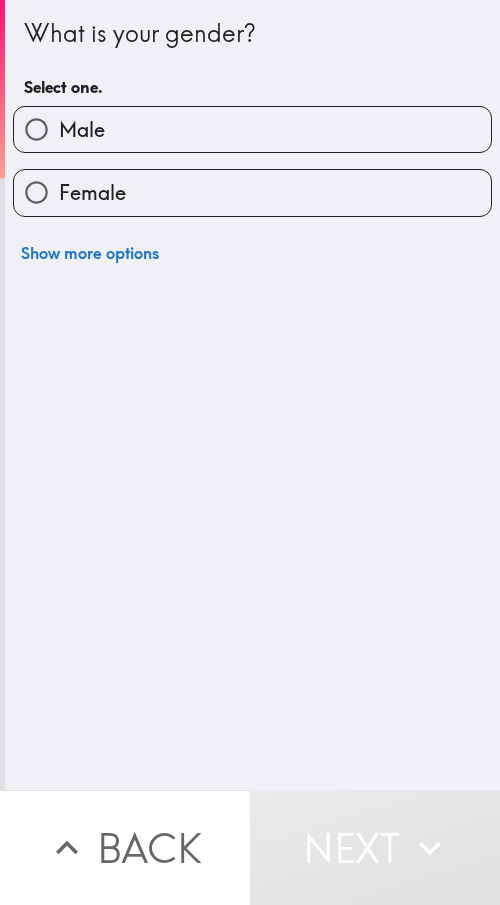 drag, startPoint x: 268, startPoint y: 125, endPoint x: 487, endPoint y: 123, distance: 219.00912 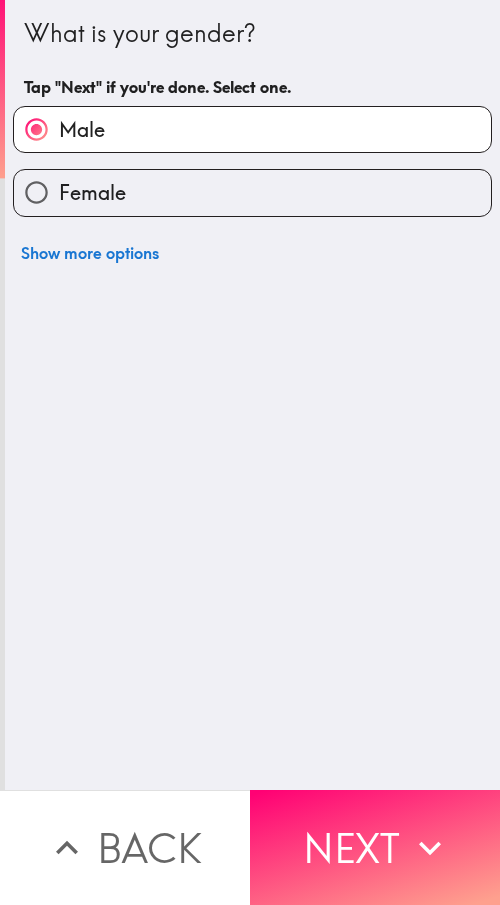 click on "Show more options" at bounding box center [244, 245] 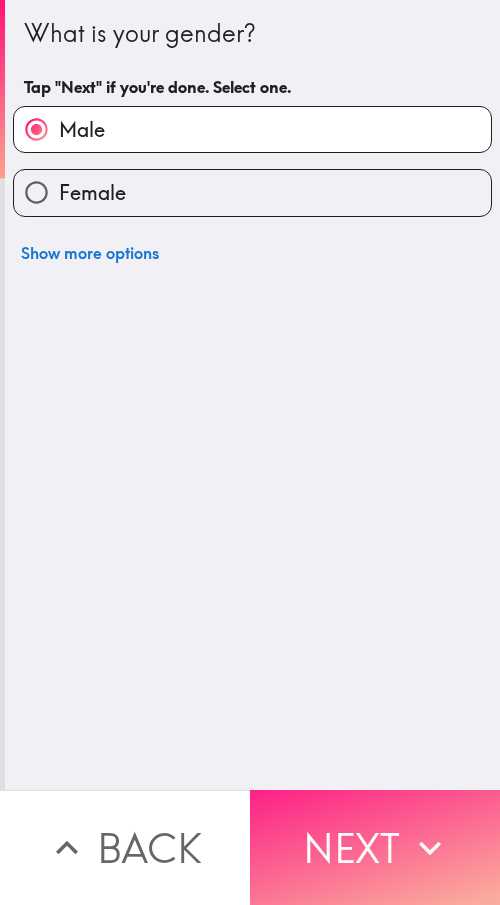 click on "Next" at bounding box center (375, 847) 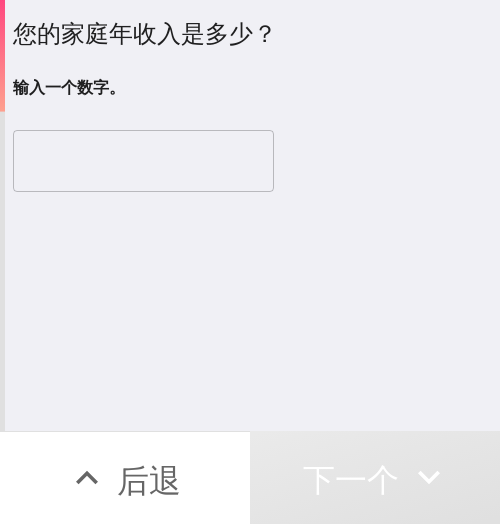 click at bounding box center (143, 161) 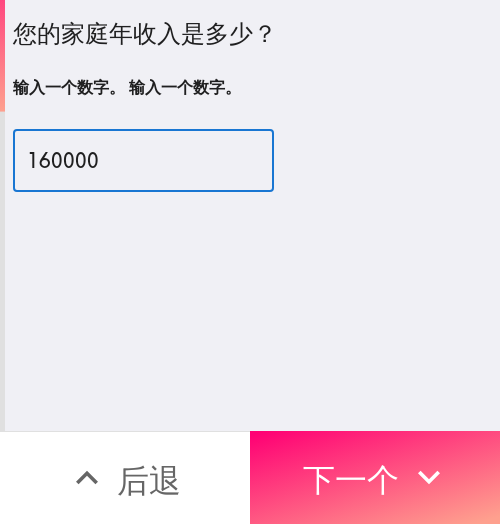 type on "160000" 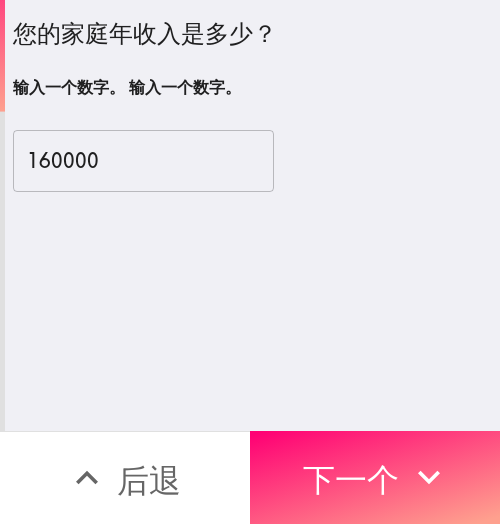 drag, startPoint x: 347, startPoint y: 179, endPoint x: 353, endPoint y: 328, distance: 149.12076 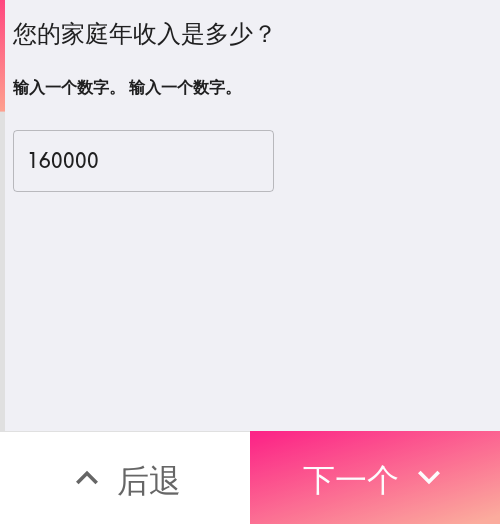 drag, startPoint x: 364, startPoint y: 466, endPoint x: 378, endPoint y: 441, distance: 28.653097 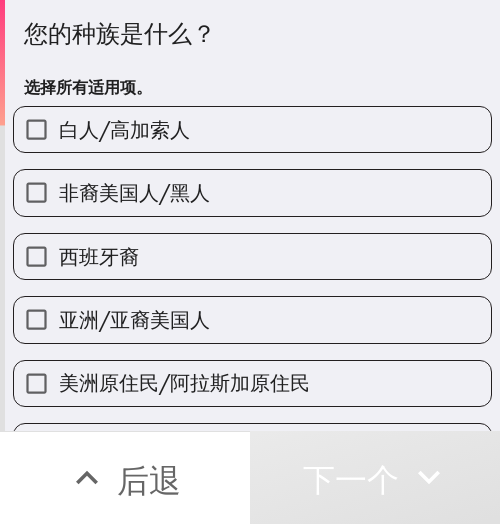 drag, startPoint x: 155, startPoint y: 135, endPoint x: 205, endPoint y: 131, distance: 50.159744 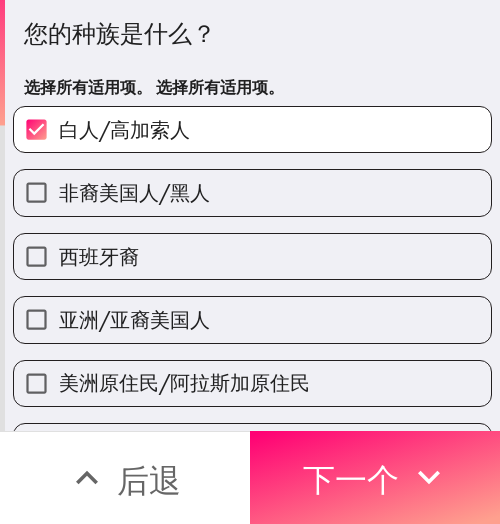 click on "您的种族是什么？ 选择所有适用项。   选择所有适用项。" at bounding box center (252, 61) 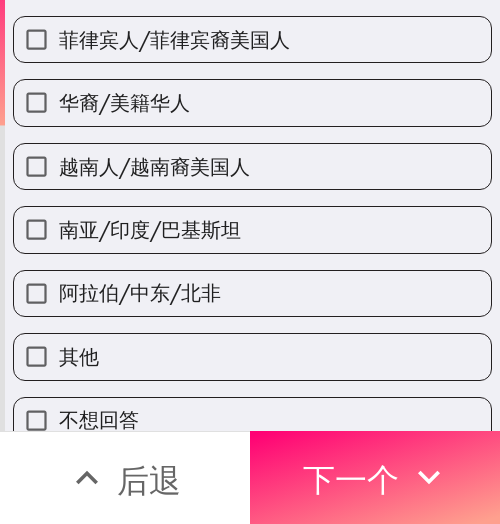 scroll, scrollTop: 879, scrollLeft: 0, axis: vertical 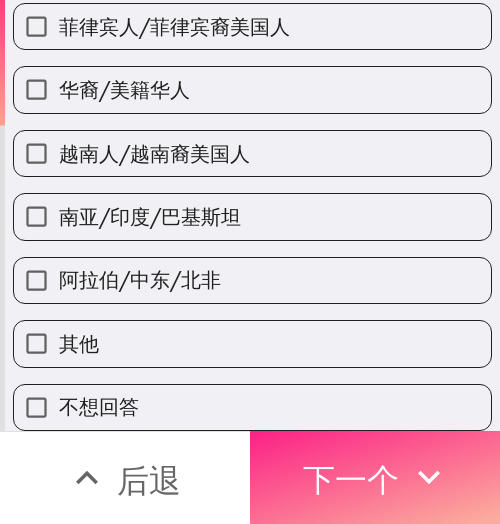 click on "下一个" at bounding box center [351, 480] 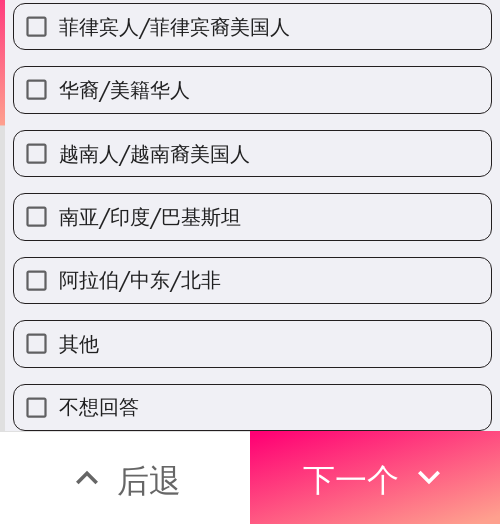 scroll, scrollTop: 0, scrollLeft: 0, axis: both 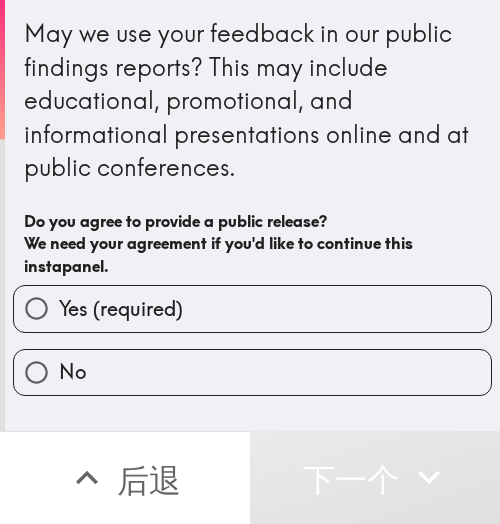 click on "Yes (required)" at bounding box center [121, 309] 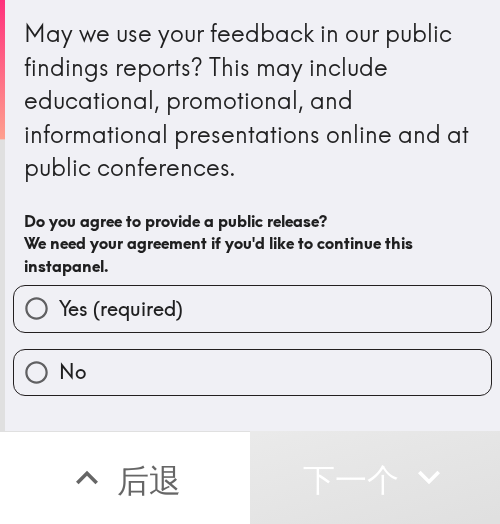radio on "true" 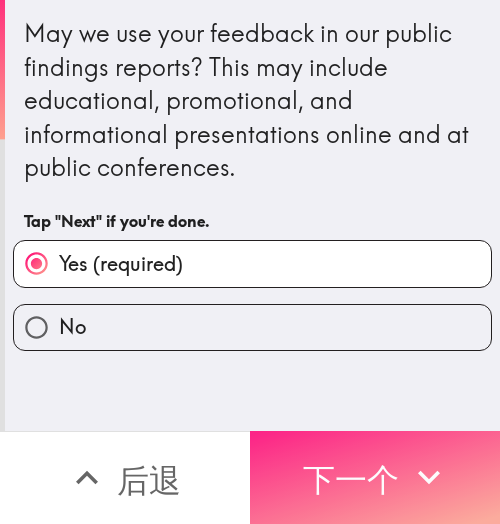 click on "下一个" at bounding box center (351, 480) 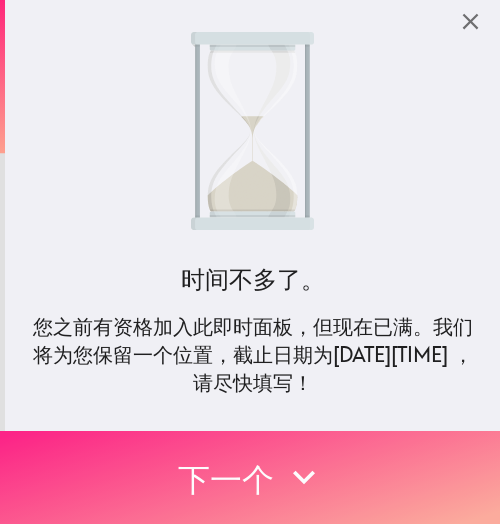 drag, startPoint x: 286, startPoint y: 457, endPoint x: 324, endPoint y: 456, distance: 38.013157 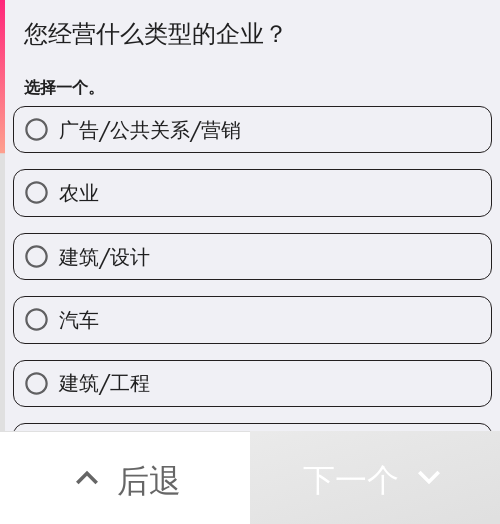 click on "您经营什么类型的企业？ 选择一个。" at bounding box center [252, 61] 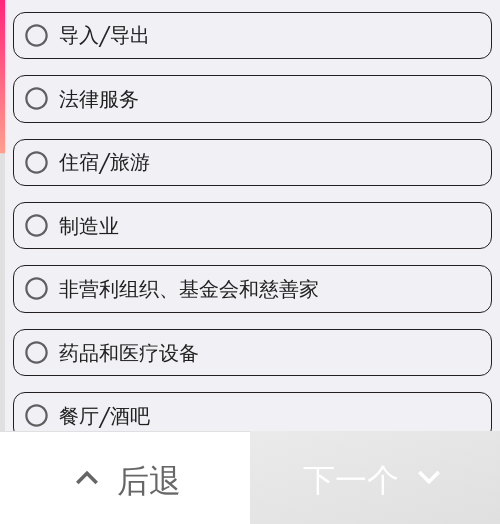 scroll, scrollTop: 700, scrollLeft: 0, axis: vertical 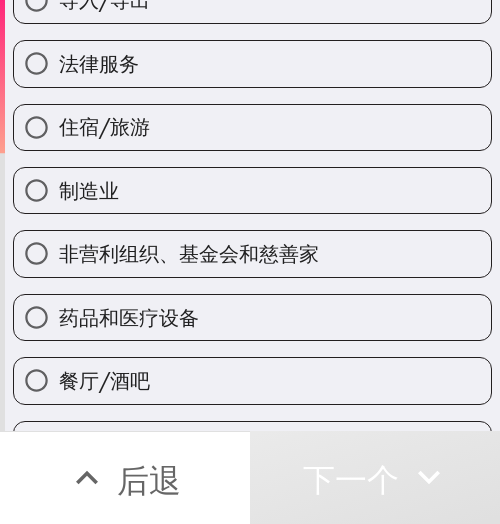 click on "制造业" at bounding box center [252, 190] 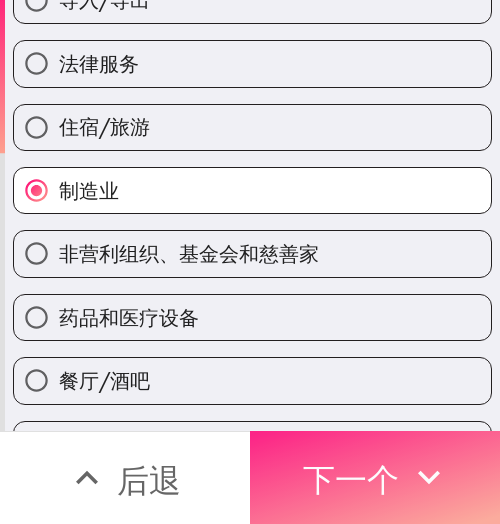 click on "下一个" at bounding box center (351, 480) 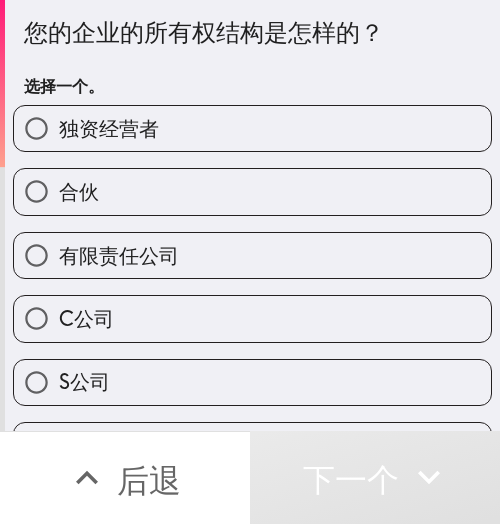 scroll, scrollTop: 0, scrollLeft: 0, axis: both 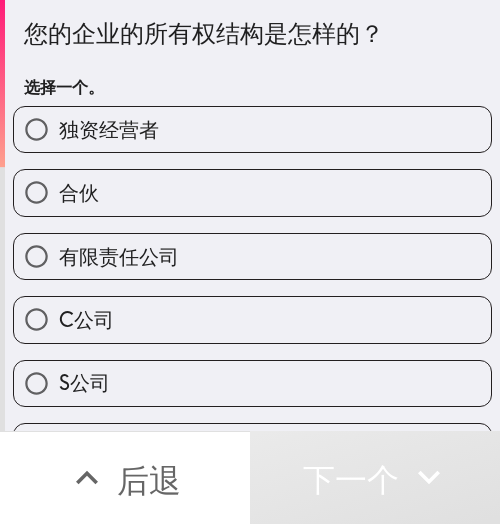 click on "独资经营者" at bounding box center [252, 129] 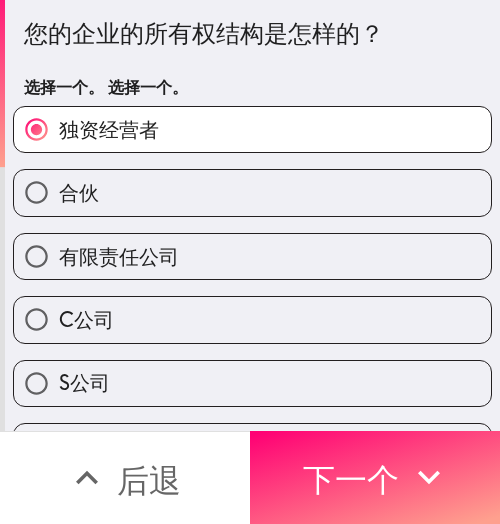 click on "您的企业的所有权结构是怎样的？ 选择一个。   选择一个。" at bounding box center [252, 61] 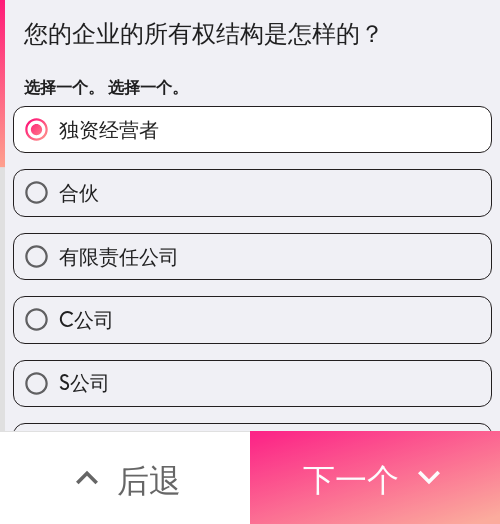 drag, startPoint x: 351, startPoint y: 456, endPoint x: 375, endPoint y: 433, distance: 33.24154 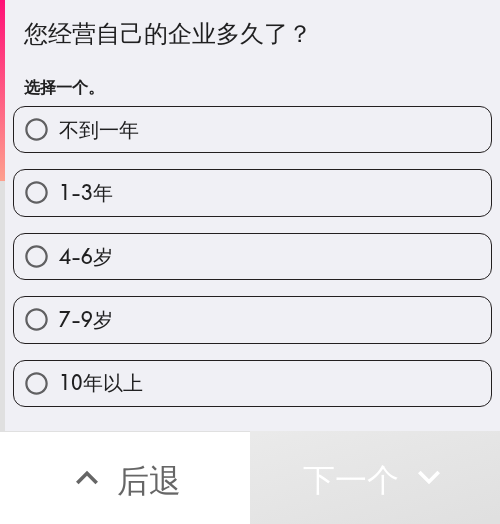 click on "1-3年" at bounding box center [252, 192] 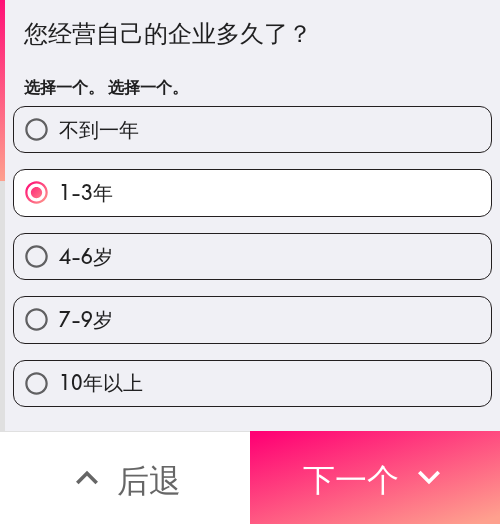 click on "您经营自己的企业多久了？ 选择一个。   选择一个。" at bounding box center (252, 61) 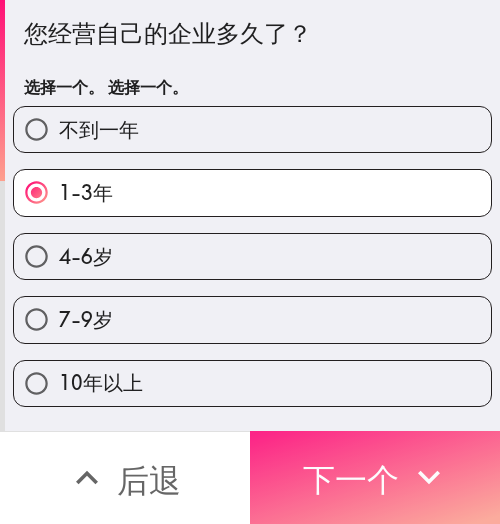 drag, startPoint x: 382, startPoint y: 463, endPoint x: 396, endPoint y: 453, distance: 17.20465 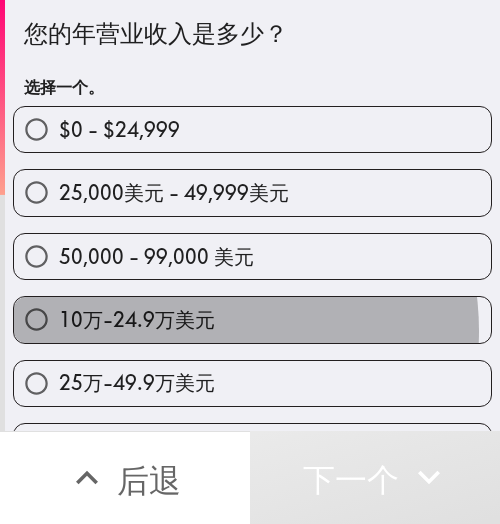 click on "10万-24.9万美元" at bounding box center (137, 319) 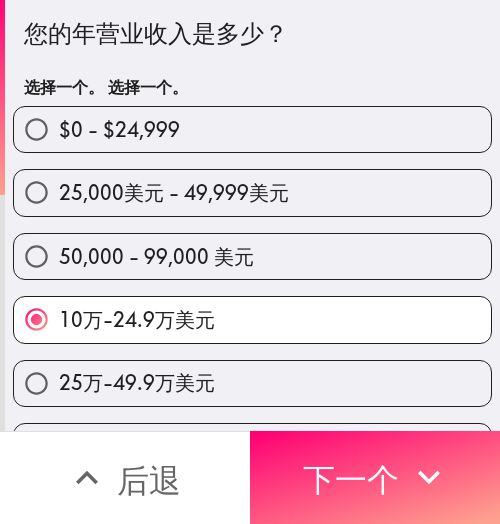 drag, startPoint x: 324, startPoint y: 31, endPoint x: 326, endPoint y: 123, distance: 92.021736 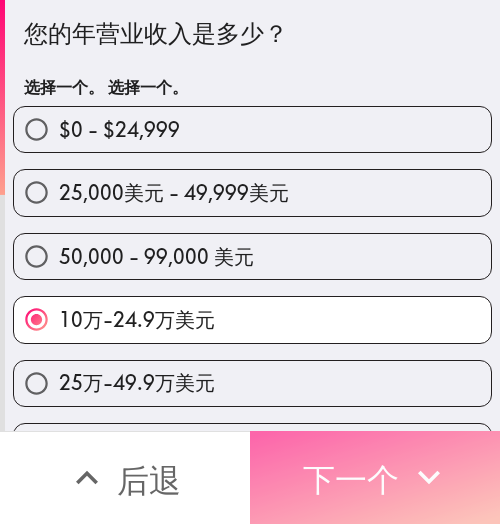 click on "下一个" at bounding box center (351, 480) 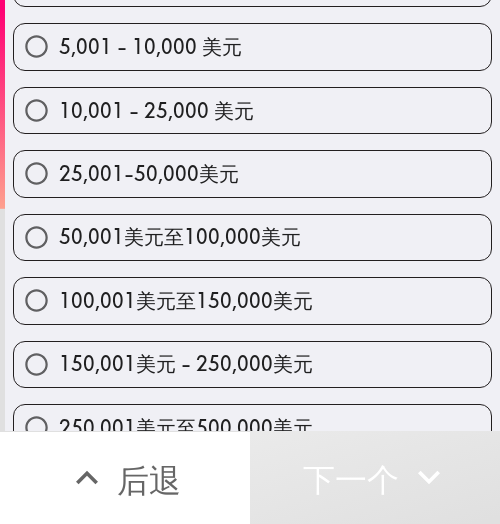 scroll, scrollTop: 308, scrollLeft: 0, axis: vertical 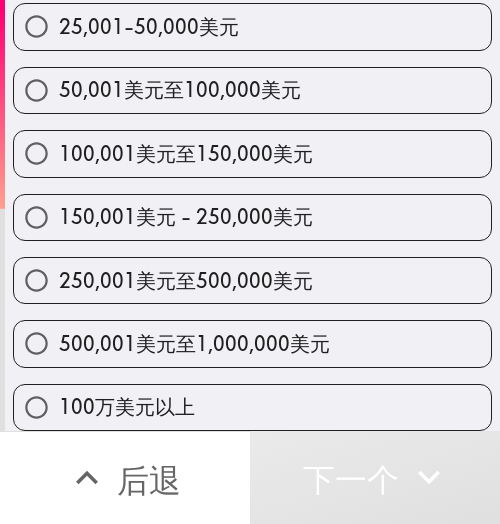 click on "150,001美元 - 250,000美元" at bounding box center [186, 216] 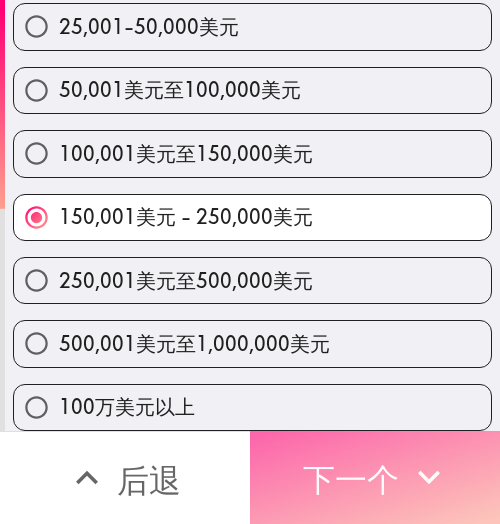 click on "下一个" at bounding box center (351, 480) 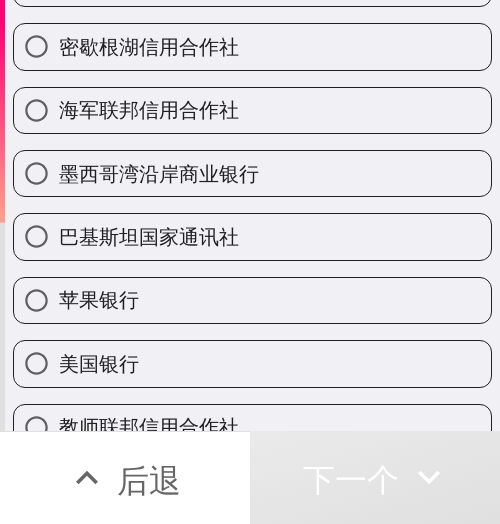scroll, scrollTop: 500, scrollLeft: 0, axis: vertical 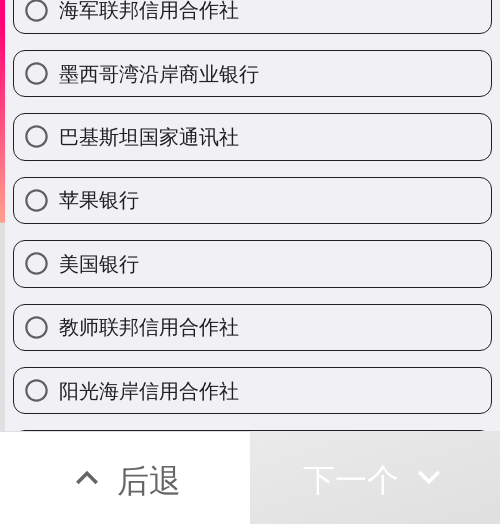 click on "美国银行" at bounding box center [252, 263] 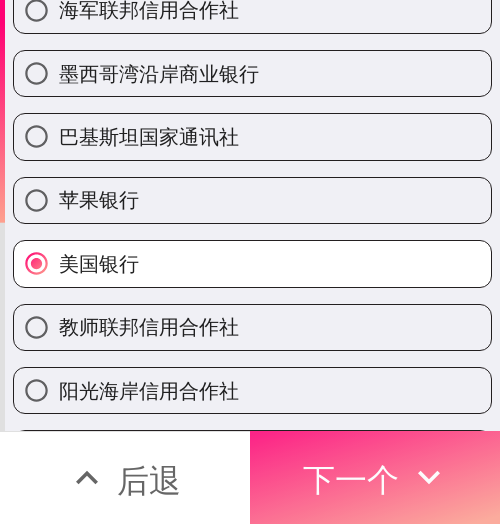 drag, startPoint x: 368, startPoint y: 463, endPoint x: 479, endPoint y: 464, distance: 111.0045 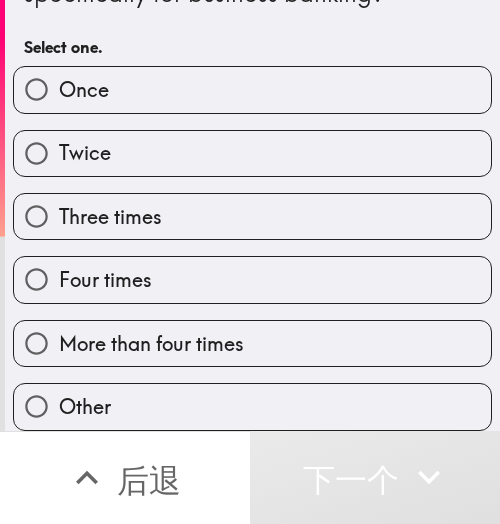 scroll, scrollTop: 122, scrollLeft: 0, axis: vertical 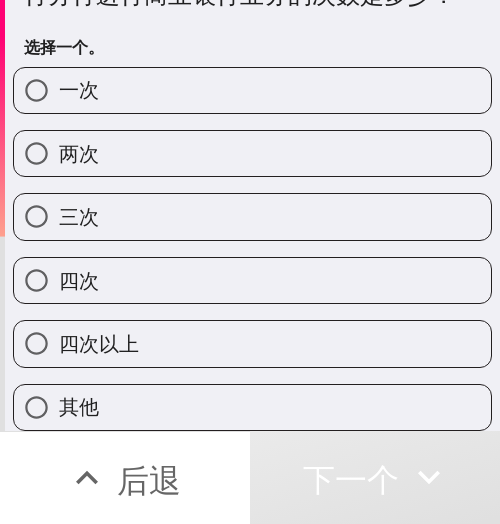 click on "四次" at bounding box center (79, 280) 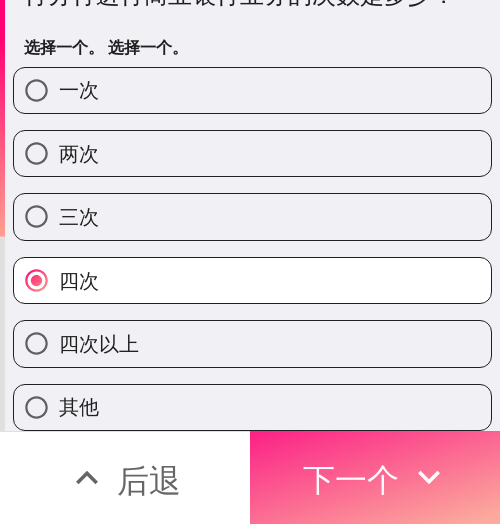 click on "下一个" at bounding box center [351, 480] 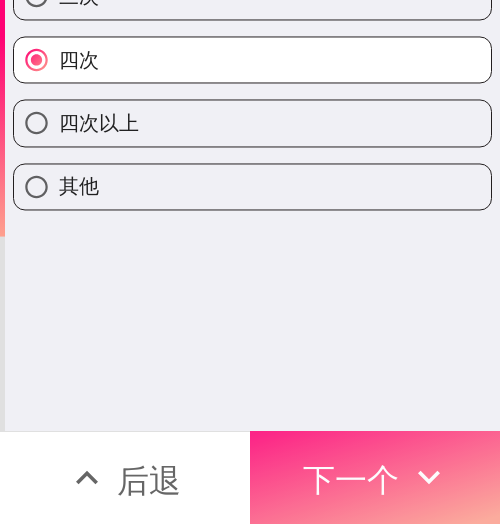 scroll, scrollTop: 0, scrollLeft: 0, axis: both 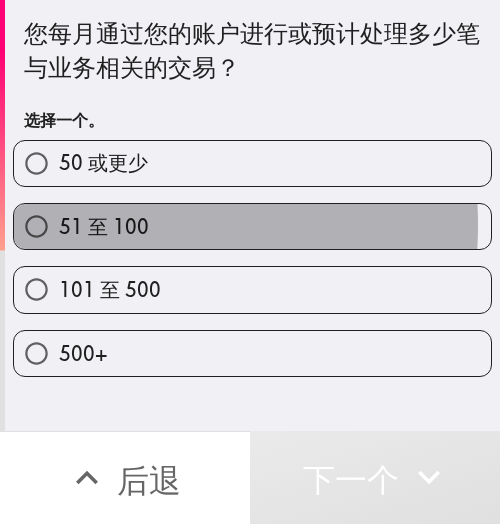 drag, startPoint x: 66, startPoint y: 225, endPoint x: 99, endPoint y: 226, distance: 33.01515 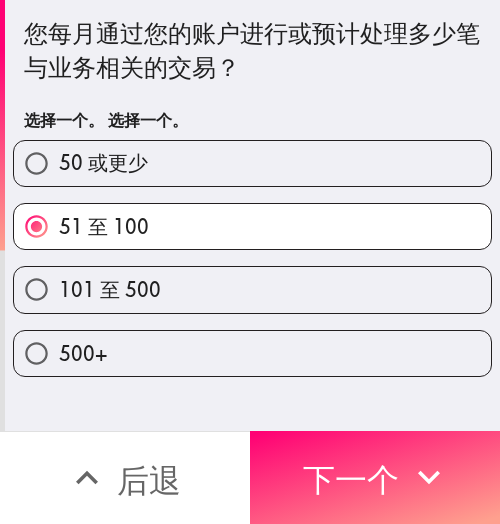 drag, startPoint x: 256, startPoint y: 110, endPoint x: 293, endPoint y: 204, distance: 101.0198 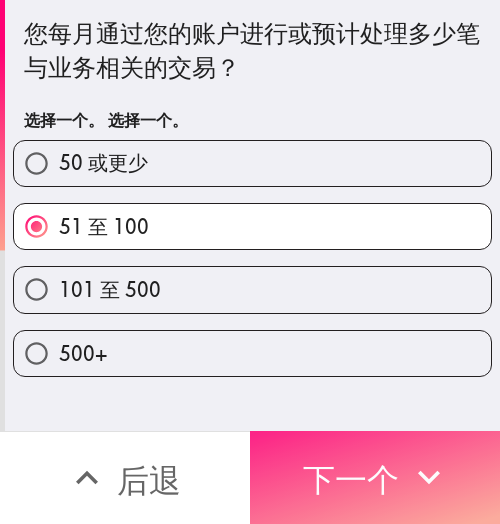 click on "下一个" at bounding box center [351, 480] 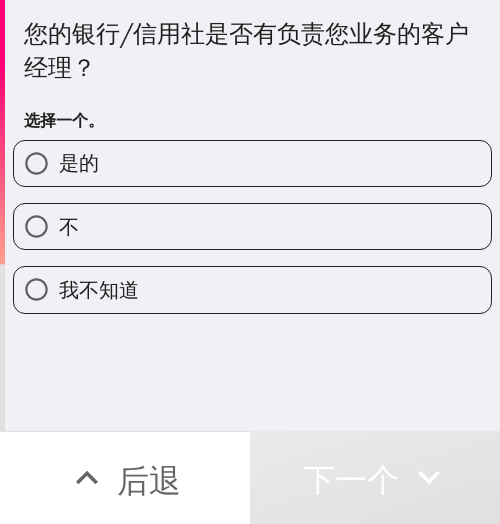 drag, startPoint x: 143, startPoint y: 167, endPoint x: 431, endPoint y: 167, distance: 288 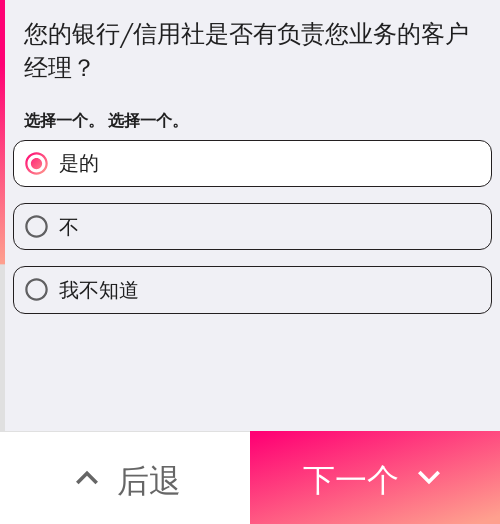 drag, startPoint x: 142, startPoint y: 92, endPoint x: 273, endPoint y: 89, distance: 131.03435 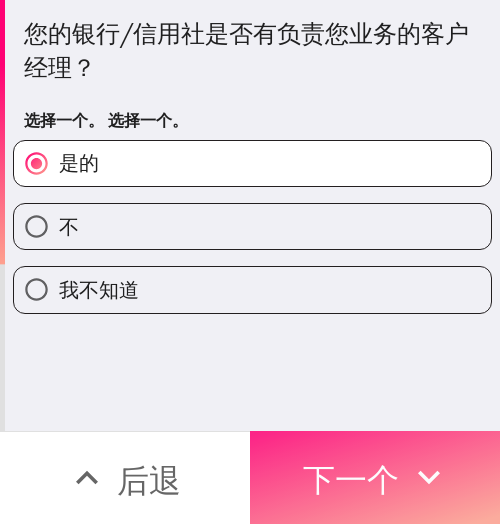 drag, startPoint x: 345, startPoint y: 461, endPoint x: 472, endPoint y: 465, distance: 127.06297 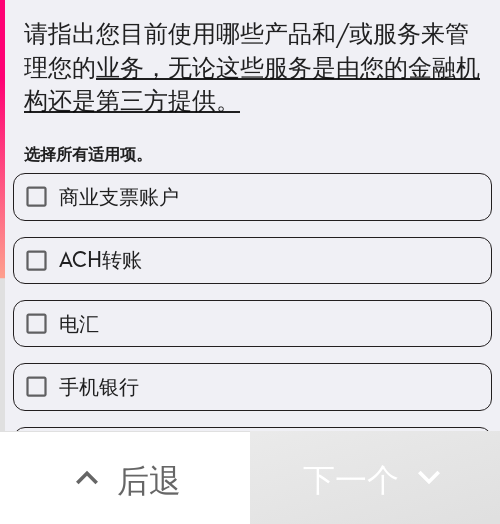click on "ACH转账" at bounding box center (252, 260) 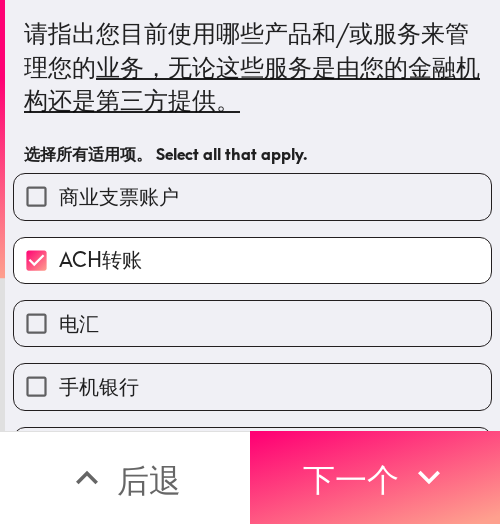 click on "手机银行" at bounding box center [244, 378] 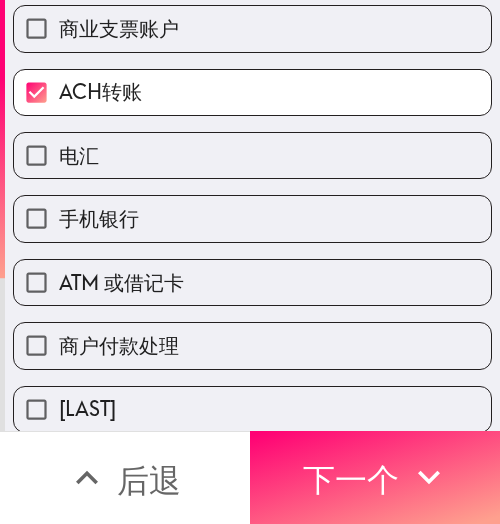 scroll, scrollTop: 400, scrollLeft: 0, axis: vertical 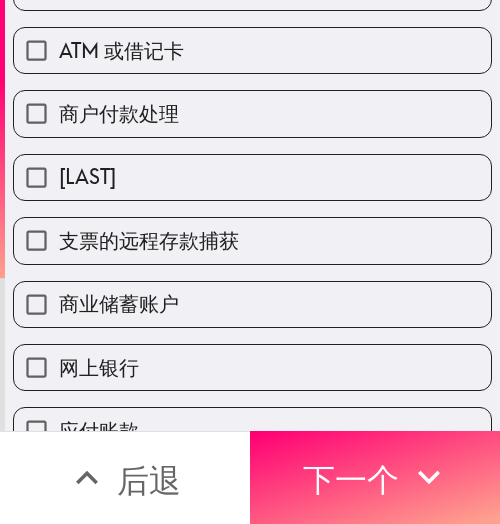 click on "支票的远程存款捕获" at bounding box center (244, 232) 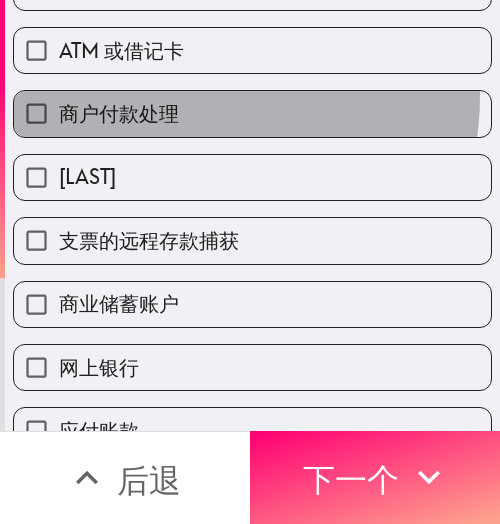 click on "商户付款处理" at bounding box center [252, 113] 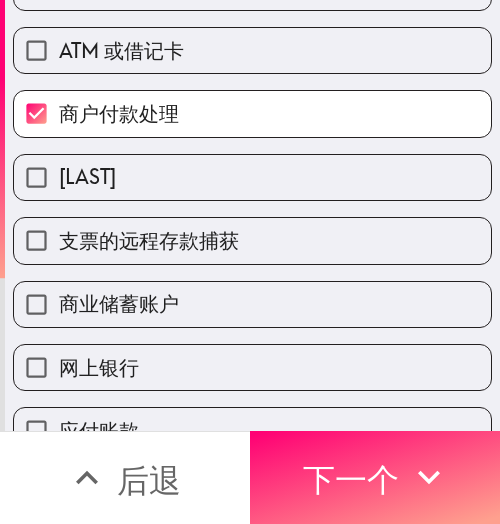 click on "支票的远程存款捕获" at bounding box center [149, 240] 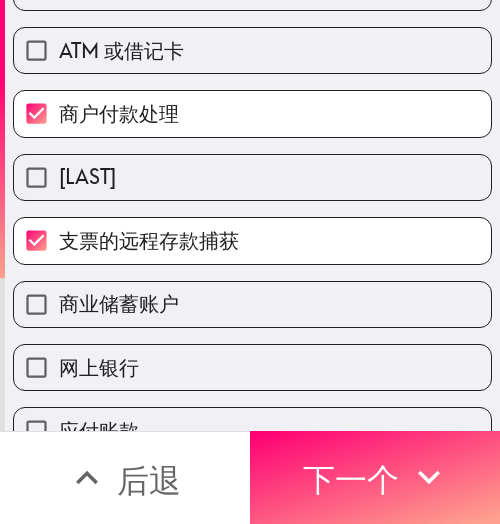 click on "商业储蓄账户" at bounding box center (119, 303) 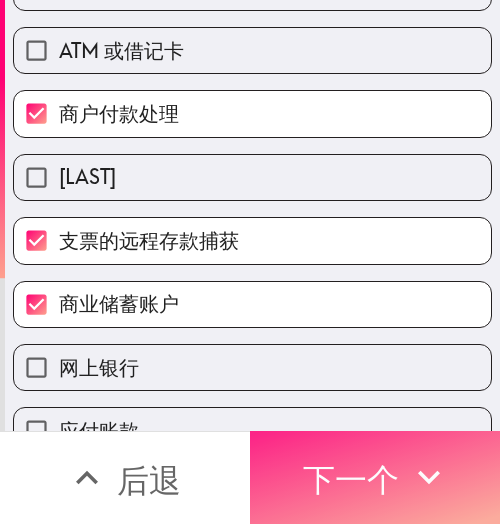 click on "下一个" at bounding box center (375, 477) 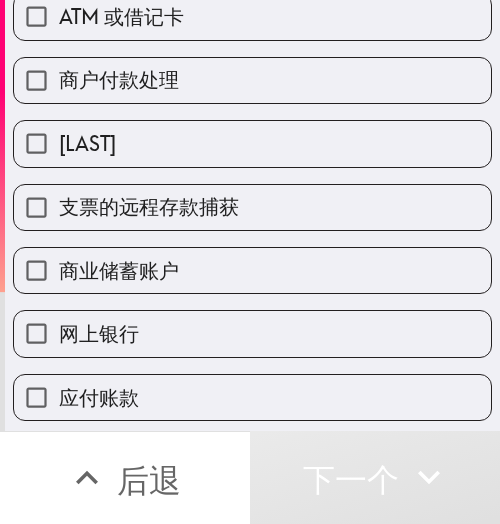 scroll, scrollTop: 333, scrollLeft: 0, axis: vertical 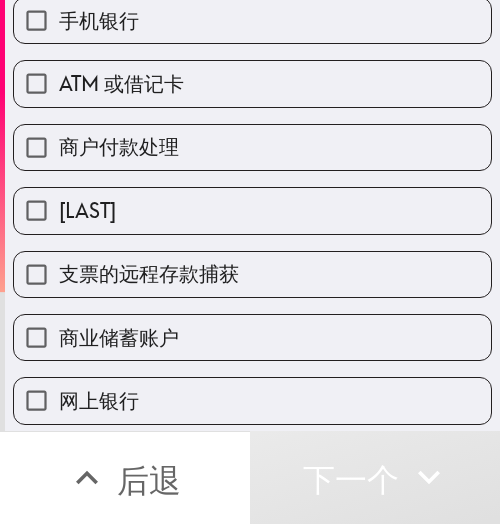 click on "商户付款处理" at bounding box center [252, 147] 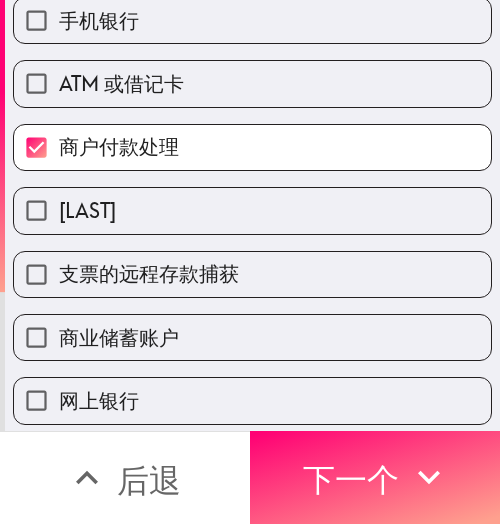 click on "支票的远程存款捕获" at bounding box center (252, 274) 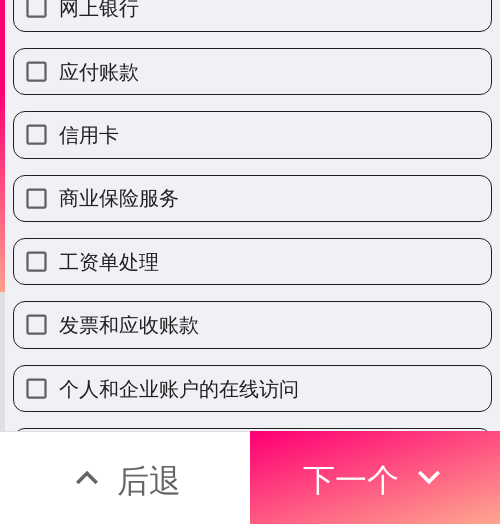 scroll, scrollTop: 733, scrollLeft: 0, axis: vertical 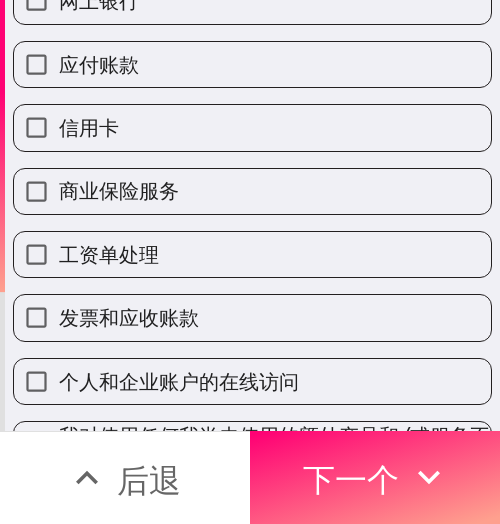 click on "工资单处理" at bounding box center [252, 254] 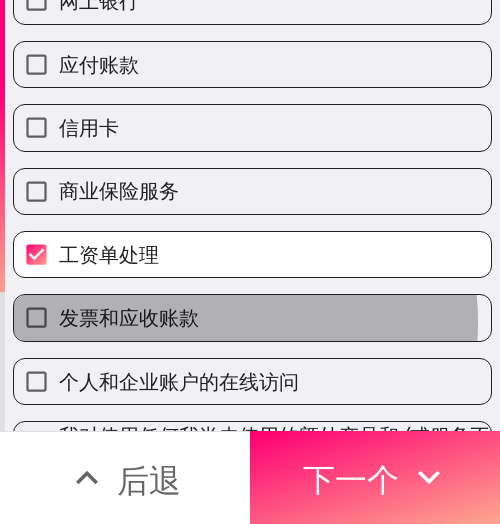 click on "发票和应收账款" at bounding box center [129, 317] 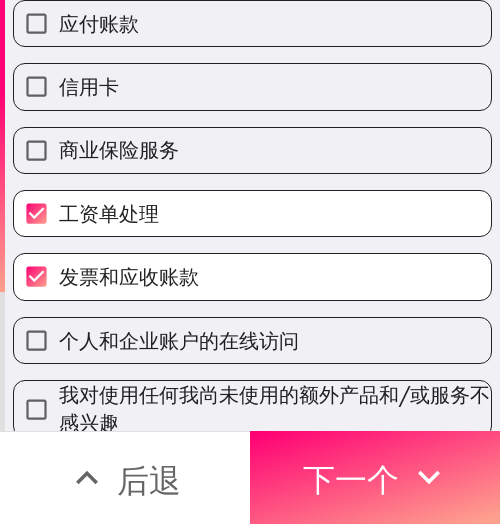 scroll, scrollTop: 796, scrollLeft: 0, axis: vertical 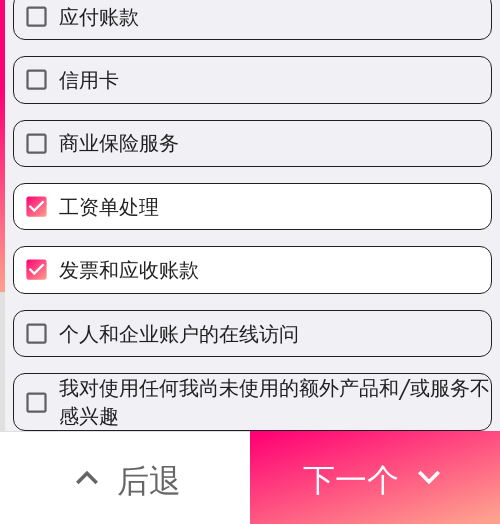 click on "个人和企业账户的在线访问" at bounding box center (179, 333) 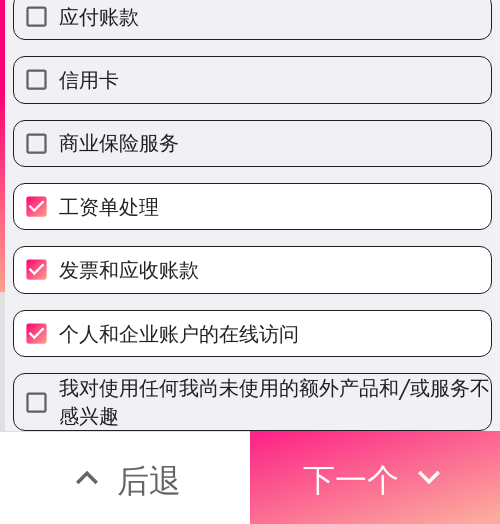 drag, startPoint x: 358, startPoint y: 482, endPoint x: 362, endPoint y: 472, distance: 10.770329 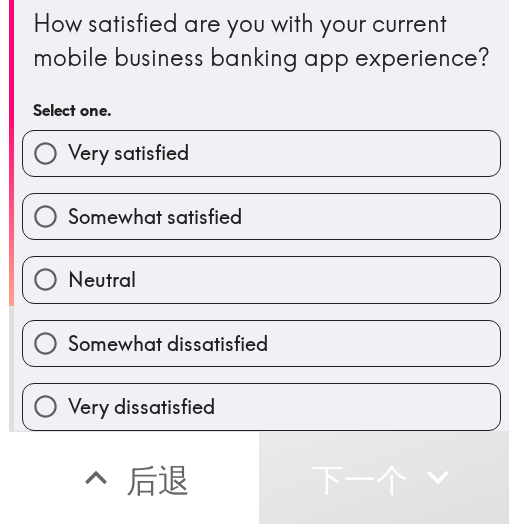 scroll, scrollTop: 25, scrollLeft: 0, axis: vertical 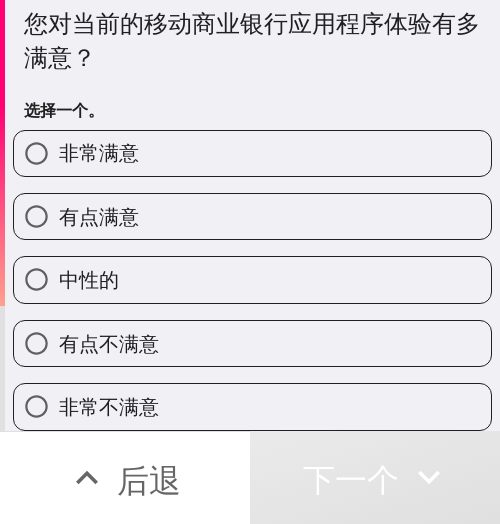 click on "非常满意" at bounding box center (252, 153) 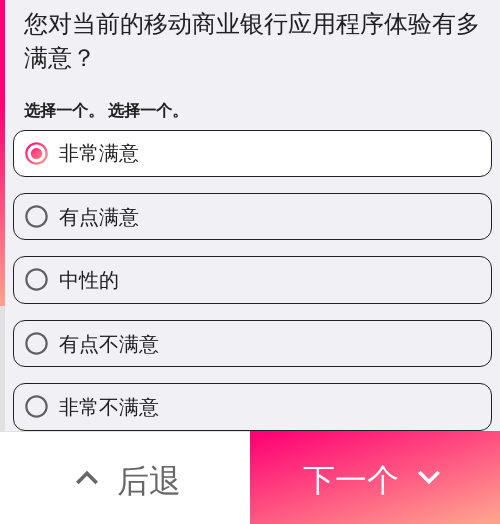 drag, startPoint x: 232, startPoint y: 76, endPoint x: 399, endPoint y: 77, distance: 167.00299 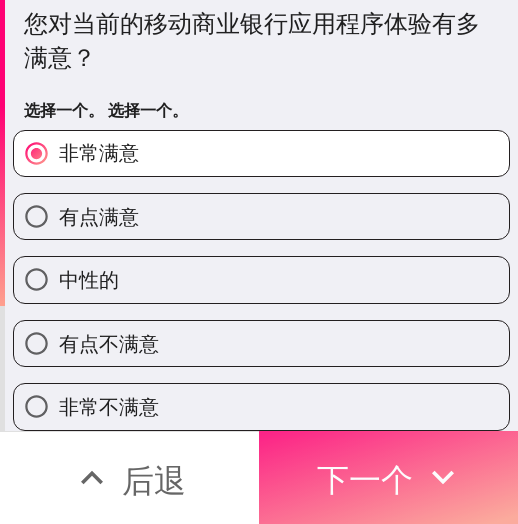 click on "下一个" at bounding box center [388, 477] 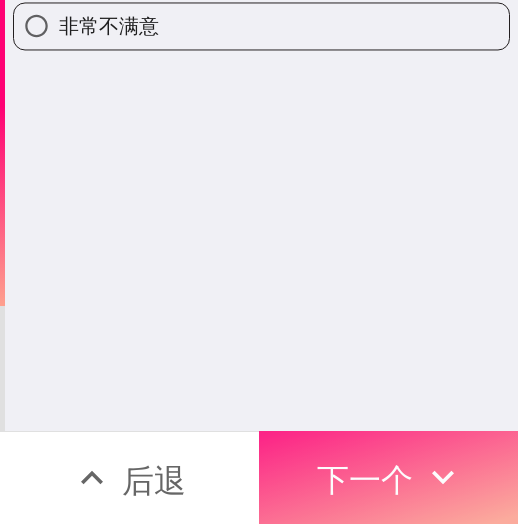scroll, scrollTop: 0, scrollLeft: 0, axis: both 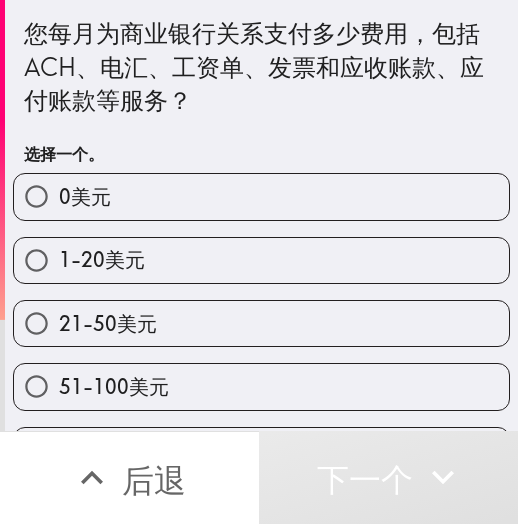 drag, startPoint x: 159, startPoint y: 266, endPoint x: 168, endPoint y: 276, distance: 13.453624 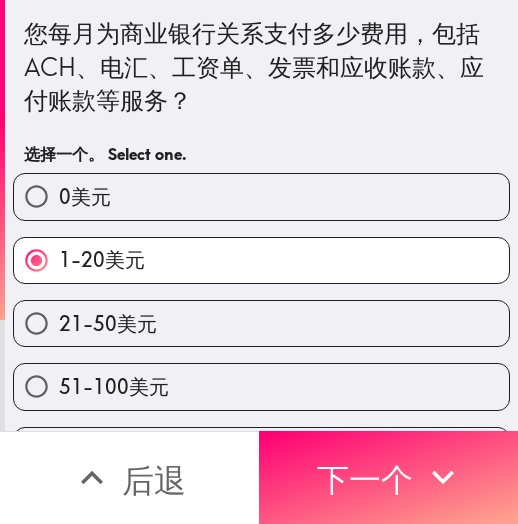 click on "21-50美元" at bounding box center (261, 323) 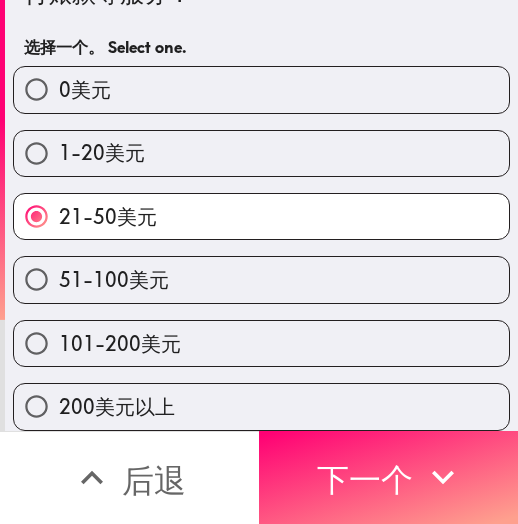 scroll, scrollTop: 122, scrollLeft: 0, axis: vertical 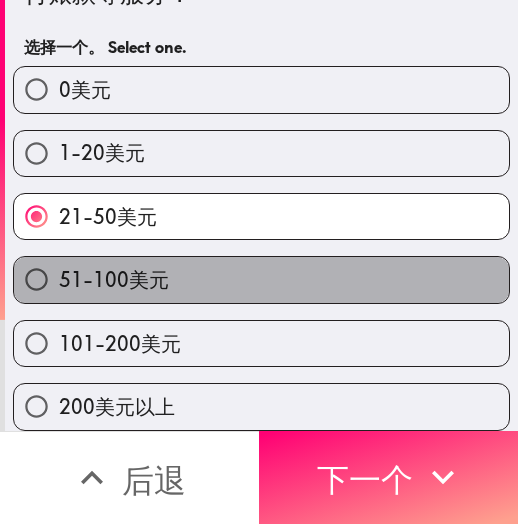 click on "51-100美元" at bounding box center (261, 279) 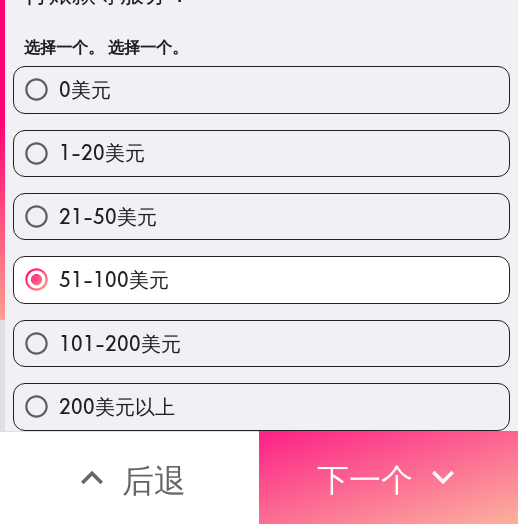 click on "下一个" at bounding box center (365, 480) 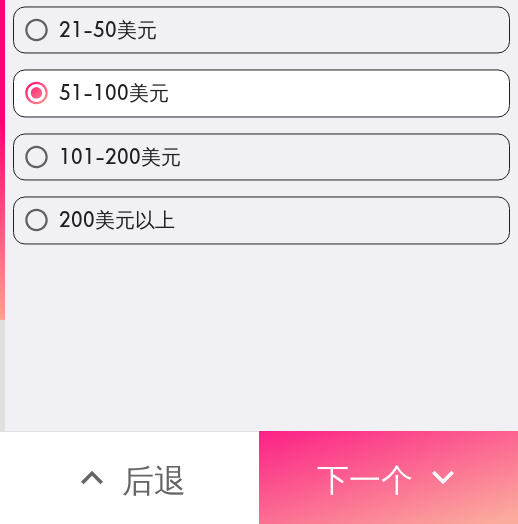 scroll, scrollTop: 0, scrollLeft: 0, axis: both 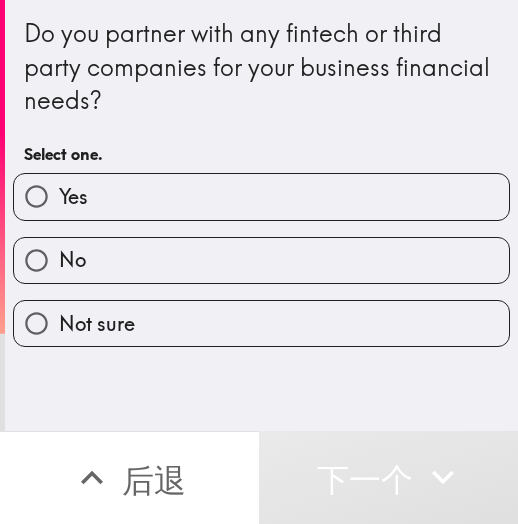 drag, startPoint x: 135, startPoint y: 195, endPoint x: 404, endPoint y: 195, distance: 269 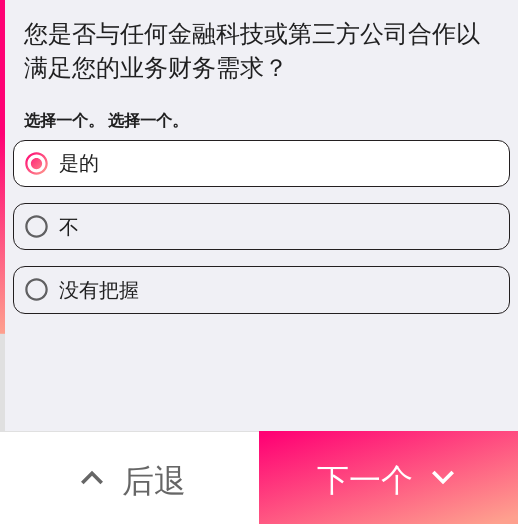 drag, startPoint x: 358, startPoint y: 86, endPoint x: 338, endPoint y: 200, distance: 115.74109 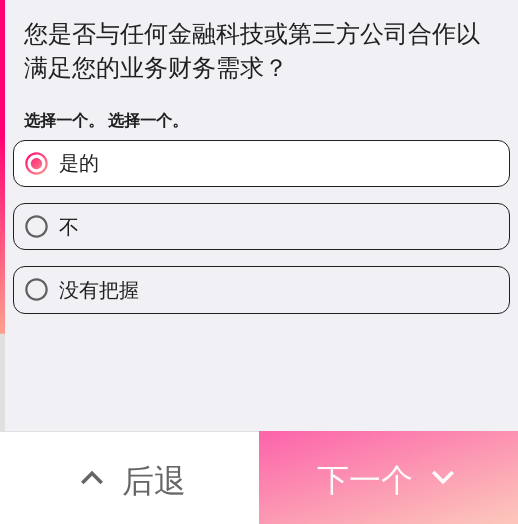 click on "下一个" at bounding box center (365, 477) 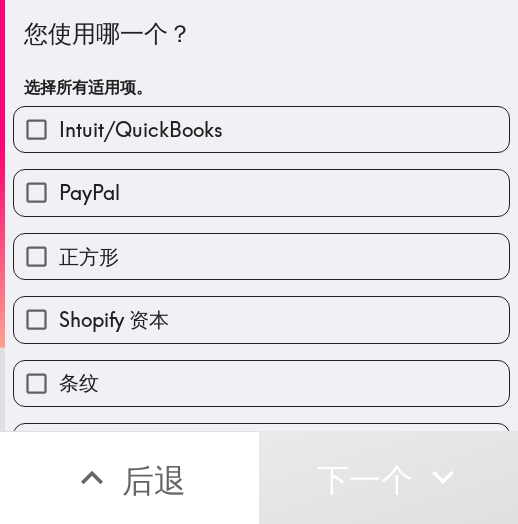 drag, startPoint x: 113, startPoint y: 257, endPoint x: 143, endPoint y: 257, distance: 30 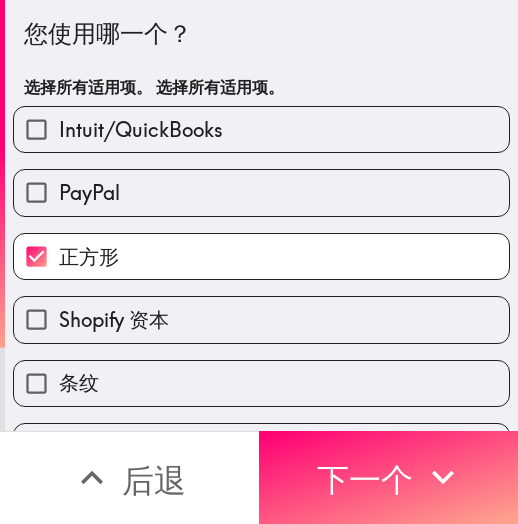 drag, startPoint x: 226, startPoint y: 43, endPoint x: 445, endPoint y: 46, distance: 219.02055 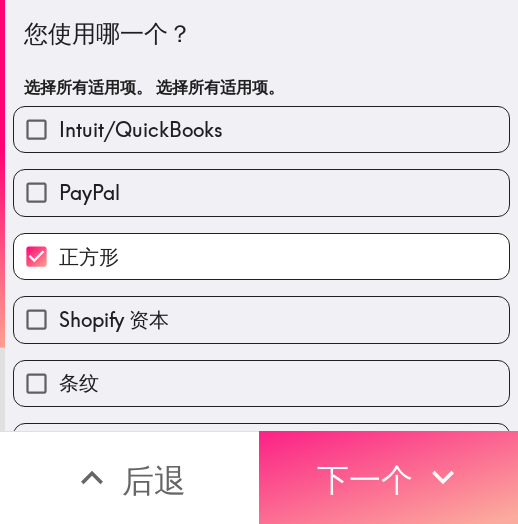 drag, startPoint x: 323, startPoint y: 463, endPoint x: 411, endPoint y: 467, distance: 88.09086 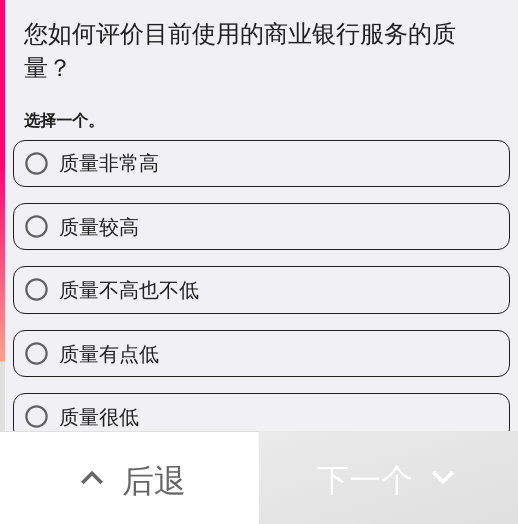 drag, startPoint x: 148, startPoint y: 220, endPoint x: 433, endPoint y: 217, distance: 285.01578 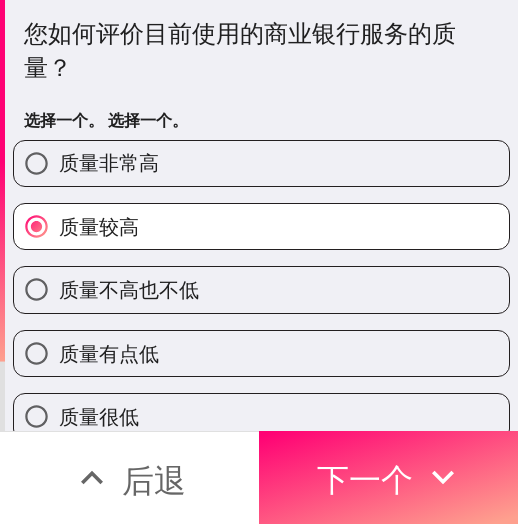 drag, startPoint x: 223, startPoint y: 89, endPoint x: 490, endPoint y: 88, distance: 267.00186 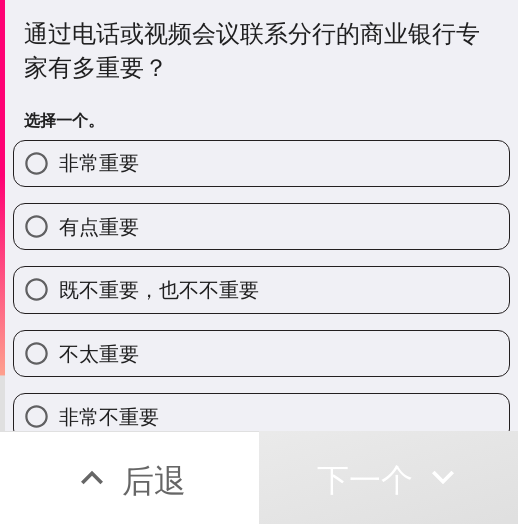 drag, startPoint x: 152, startPoint y: 226, endPoint x: 504, endPoint y: 227, distance: 352.00143 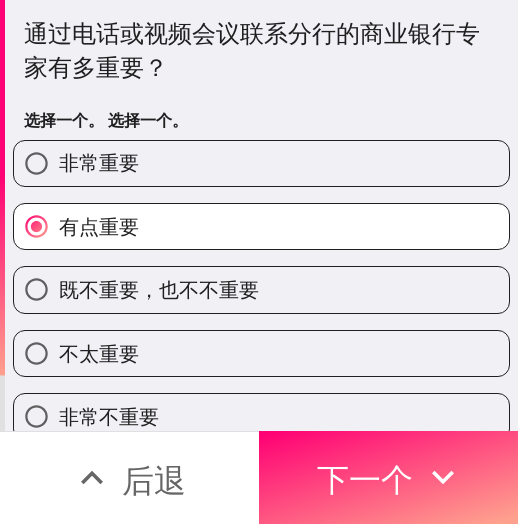 click on "通过电话或视频会议联系分行的商业银行专家有多重要？ 选择一个。   选择一个。" at bounding box center [261, 78] 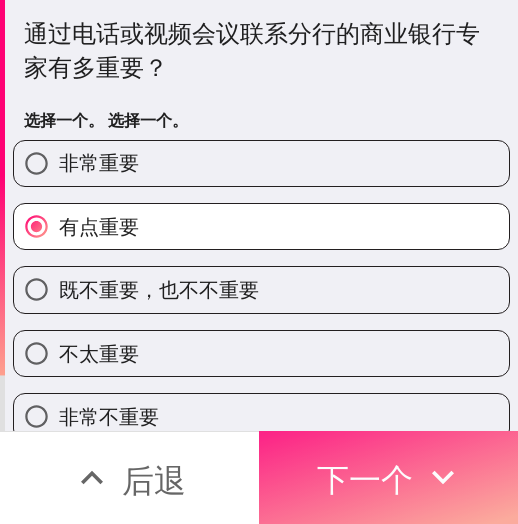 drag, startPoint x: 334, startPoint y: 458, endPoint x: 399, endPoint y: 460, distance: 65.03076 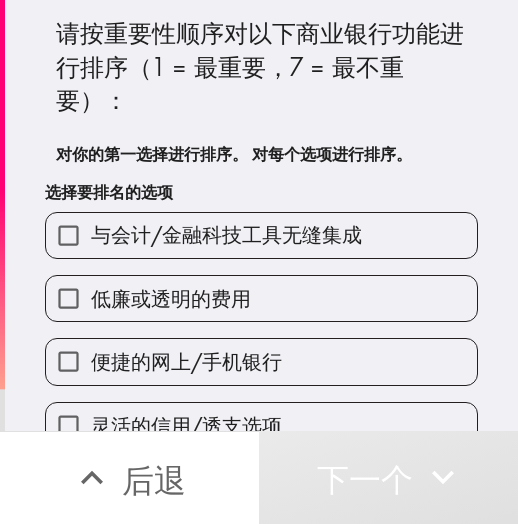 click on "与会计/金融科技工具无缝集成" at bounding box center (261, 235) 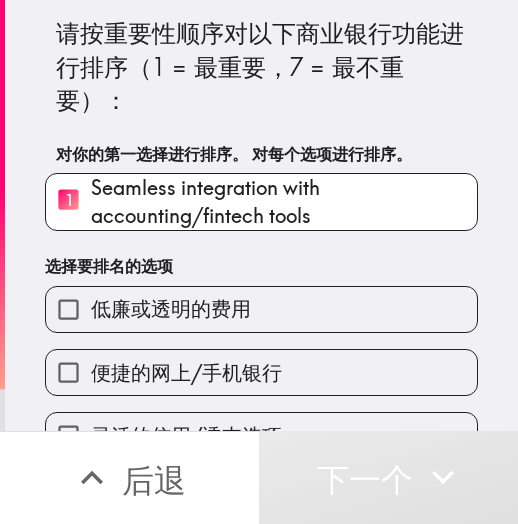 click on "低廉或透明的费用" at bounding box center [171, 308] 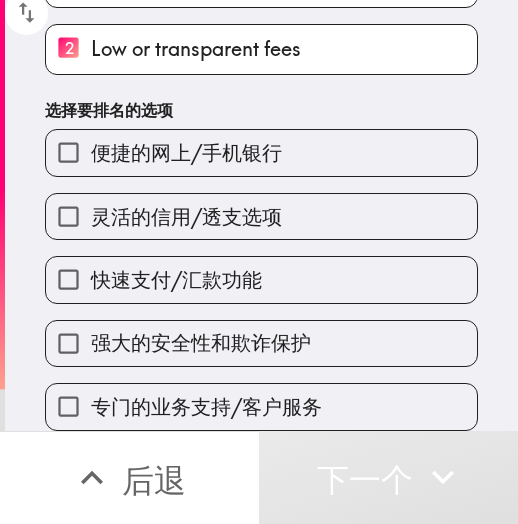 scroll, scrollTop: 232, scrollLeft: 0, axis: vertical 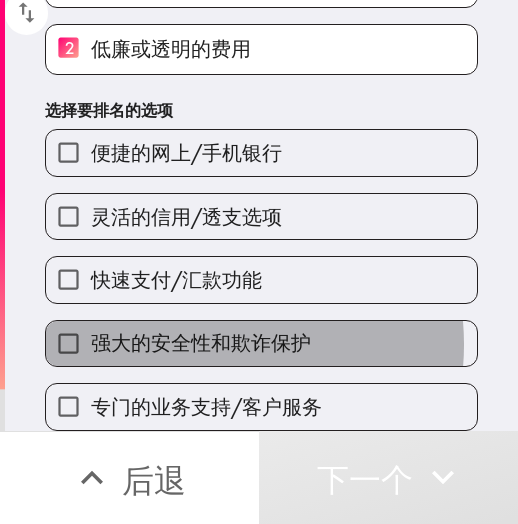 click on "强大的安全性和欺诈保护" at bounding box center (201, 342) 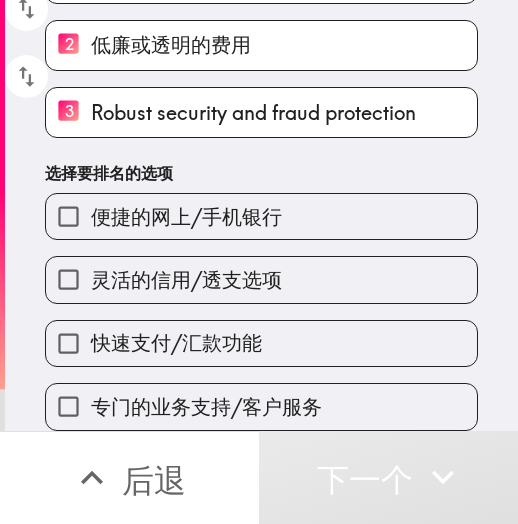 click on "灵活的信用/透支选项" at bounding box center (186, 279) 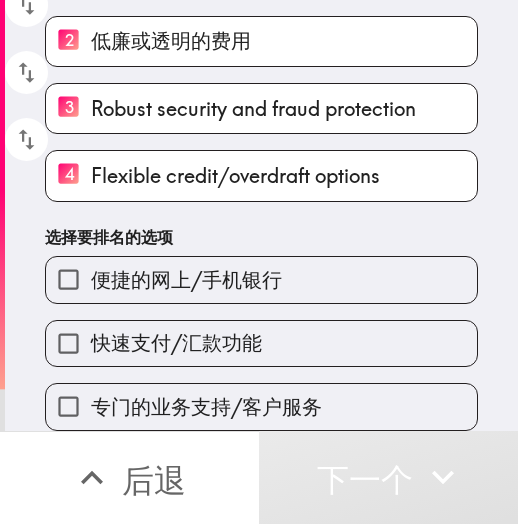 click on "便捷的网上/手机银行" at bounding box center (261, 279) 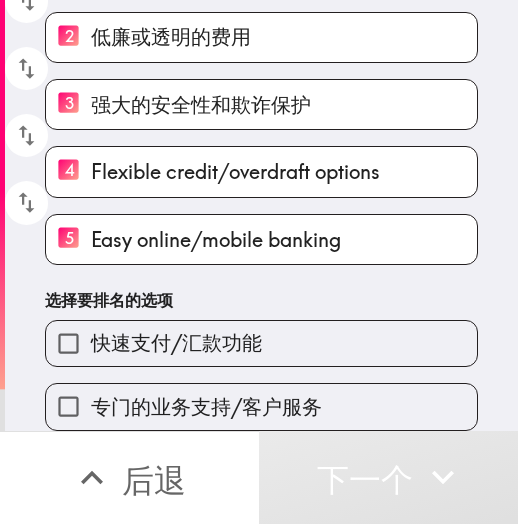 click on "快速支付/汇款功能" at bounding box center (176, 342) 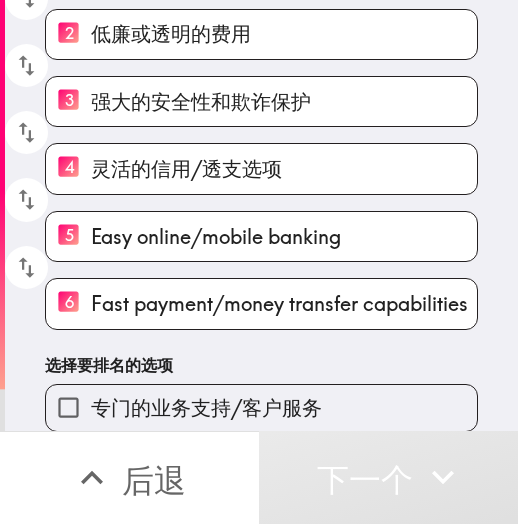click on "专门的业务支持/客户服务" at bounding box center (253, 399) 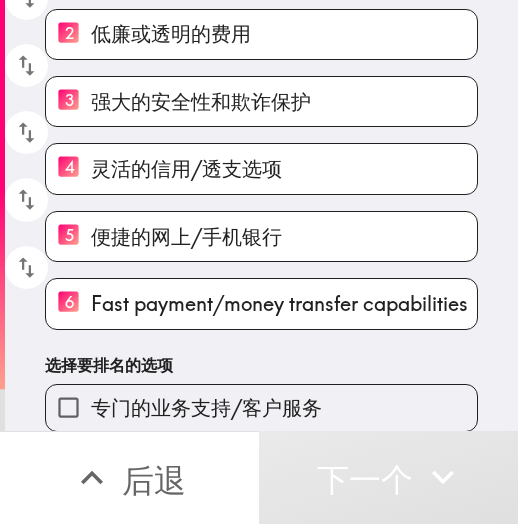 click on "专门的业务支持/客户服务" at bounding box center [261, 407] 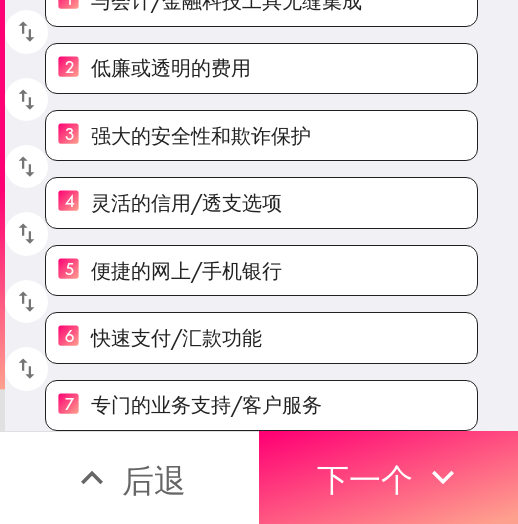 scroll, scrollTop: 213, scrollLeft: 0, axis: vertical 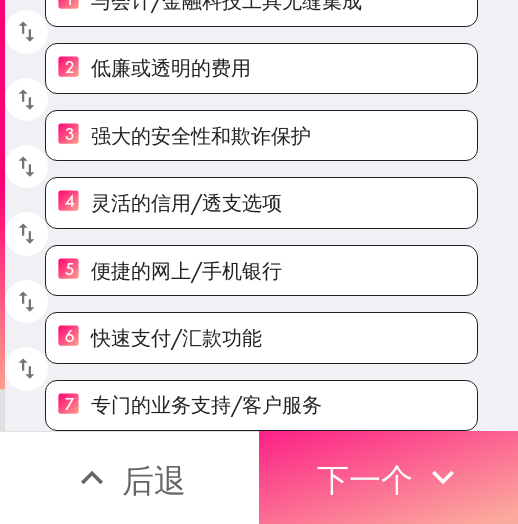 click 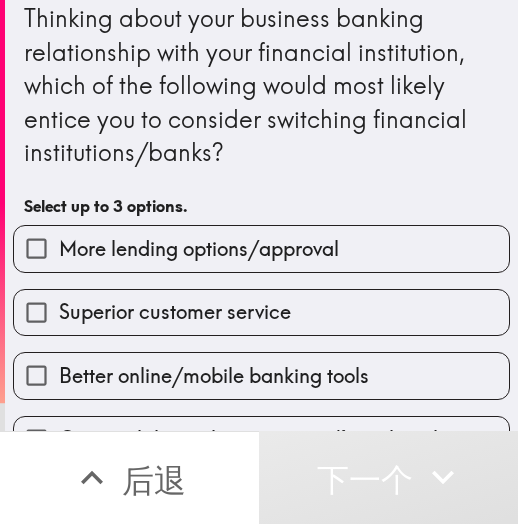 scroll, scrollTop: 11, scrollLeft: 0, axis: vertical 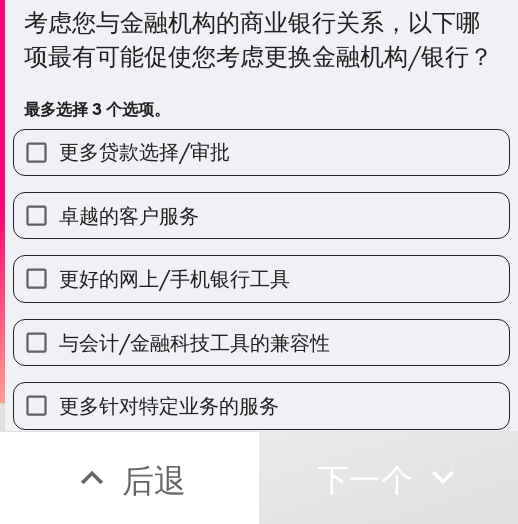 drag, startPoint x: 125, startPoint y: 188, endPoint x: 147, endPoint y: 229, distance: 46.52956 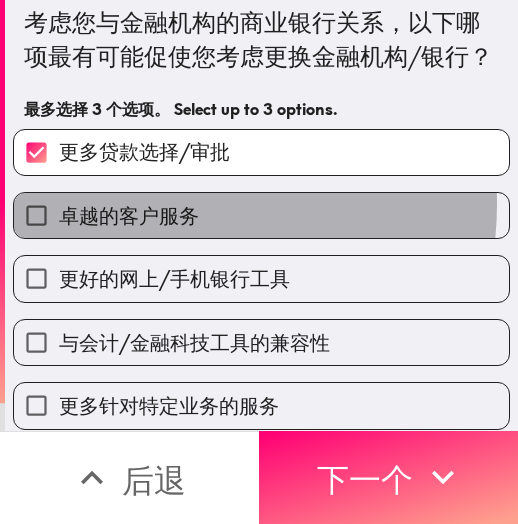 click on "卓越的客户服务" at bounding box center [129, 215] 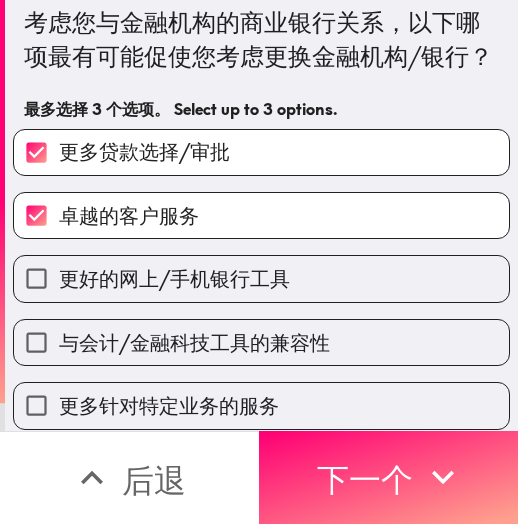 click on "更好的网上/手机银行工具" at bounding box center (174, 278) 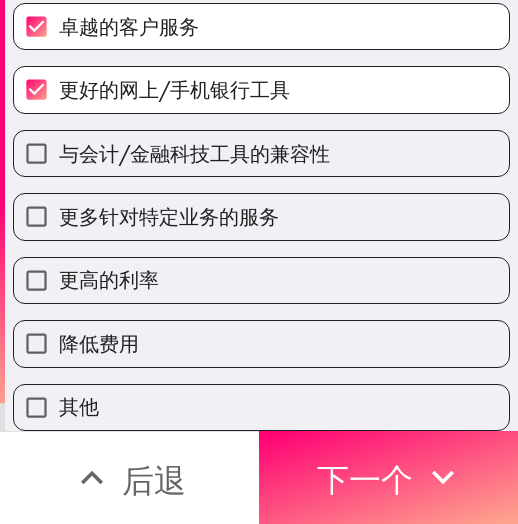 scroll, scrollTop: 249, scrollLeft: 0, axis: vertical 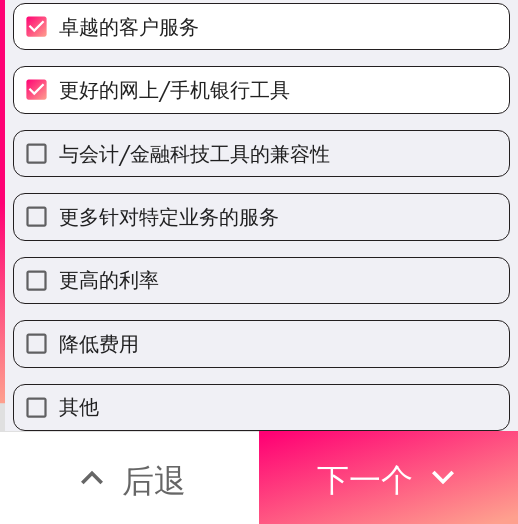 drag, startPoint x: 406, startPoint y: 459, endPoint x: 514, endPoint y: 471, distance: 108.66462 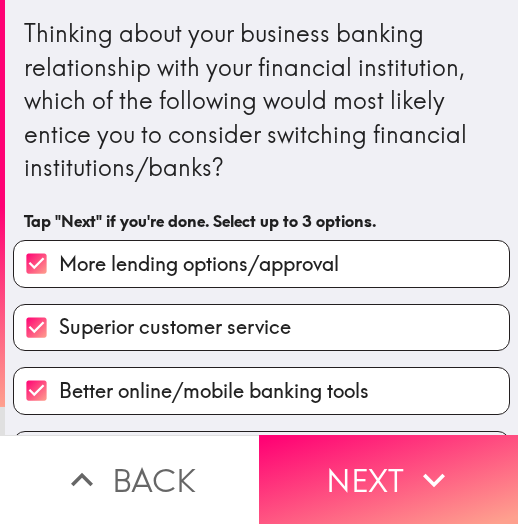 scroll, scrollTop: 0, scrollLeft: 0, axis: both 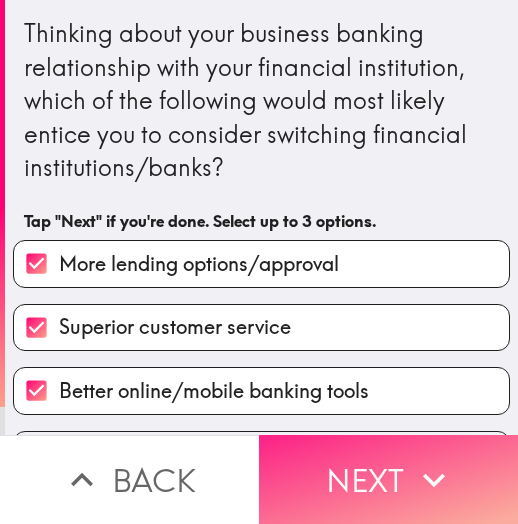 drag, startPoint x: 331, startPoint y: 463, endPoint x: 361, endPoint y: 461, distance: 30.066593 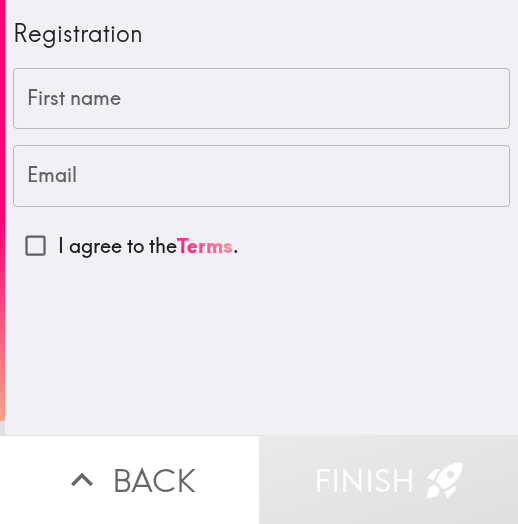 click on "First name" at bounding box center (261, 99) 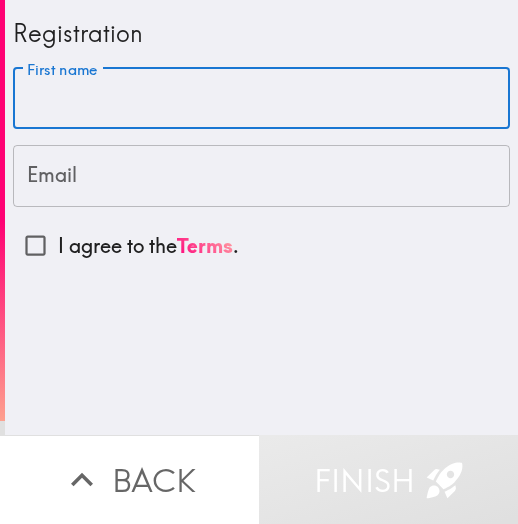 paste on "Roberta" 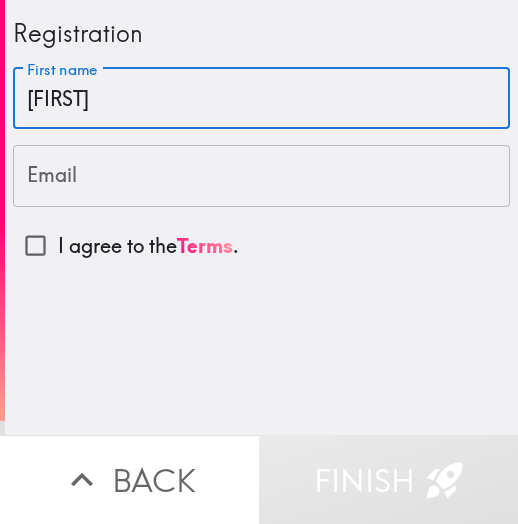 type on "Roberta" 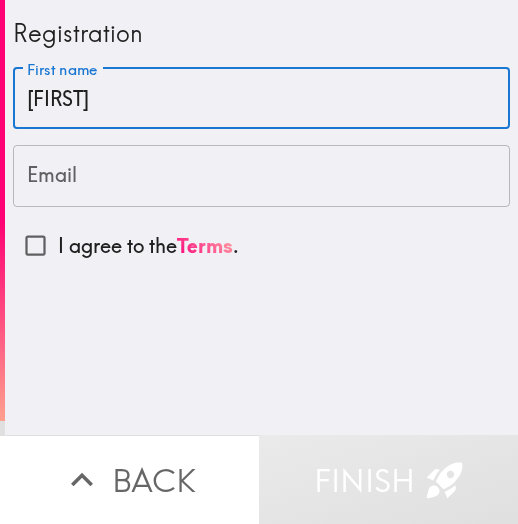 click on "Email" at bounding box center (261, 176) 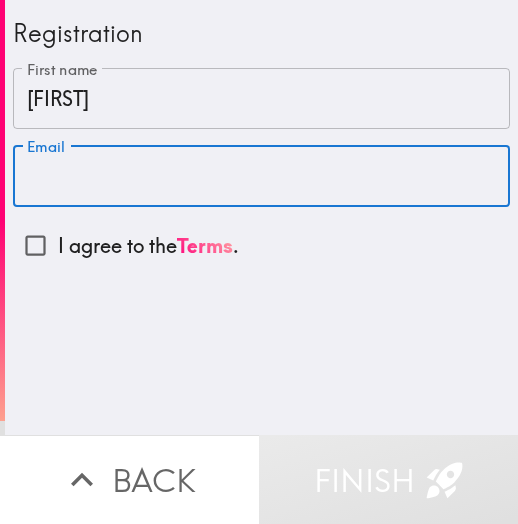 paste on "robertaseidel7@gmail.com" 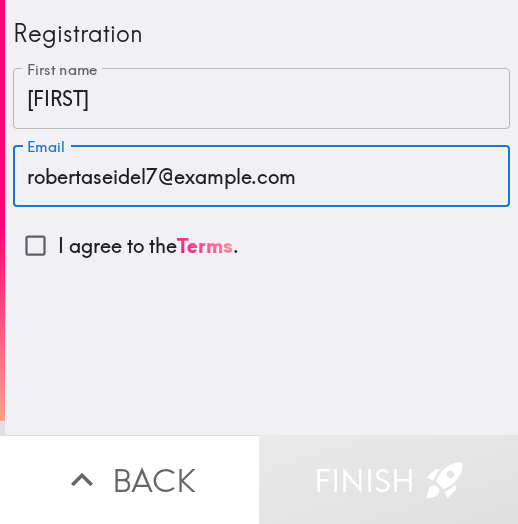 type on "robertaseidel7@gmail.com" 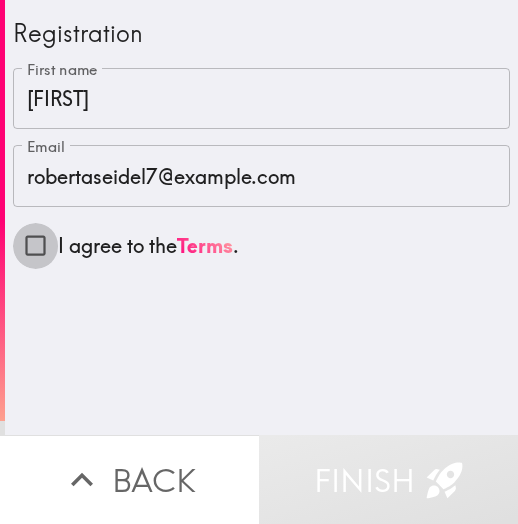 click on "I agree to the  Terms ." at bounding box center [35, 245] 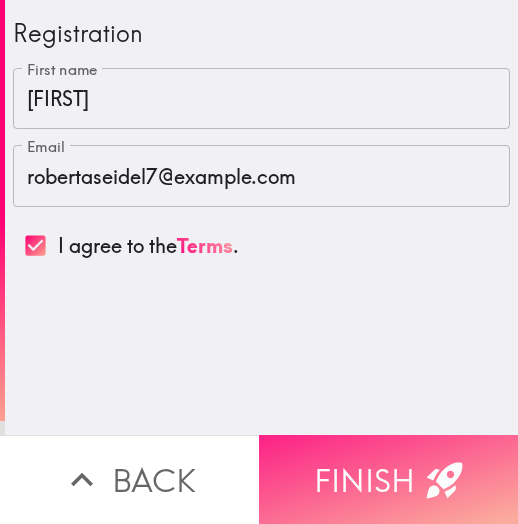 click on "Finish" at bounding box center (388, 479) 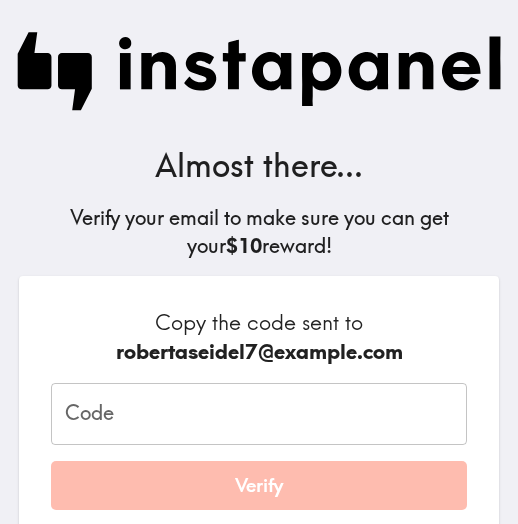 drag, startPoint x: 248, startPoint y: 116, endPoint x: 266, endPoint y: 116, distance: 18 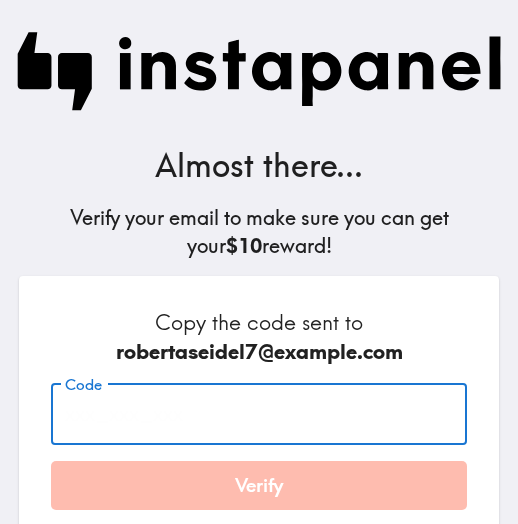 paste on "ibt_e83_umE" 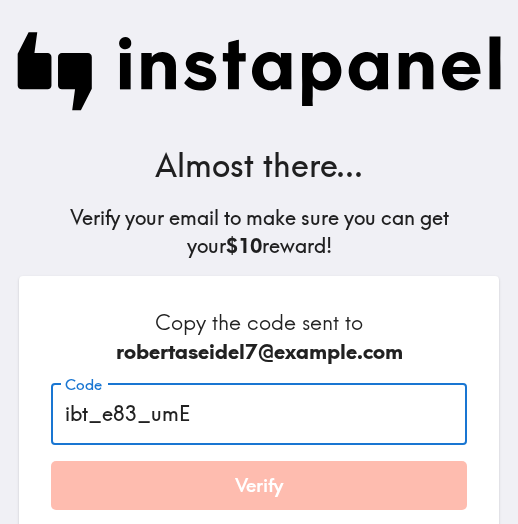 type on "ibt_e83_umE" 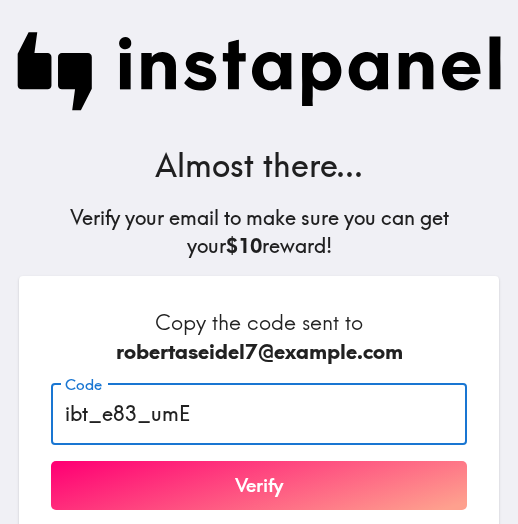click on "Verify" at bounding box center (259, 486) 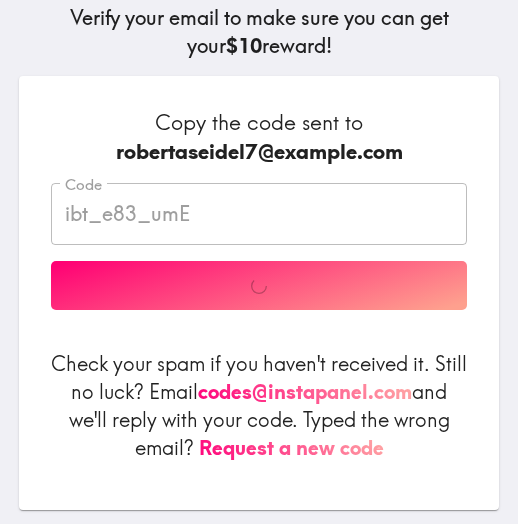 scroll, scrollTop: 247, scrollLeft: 0, axis: vertical 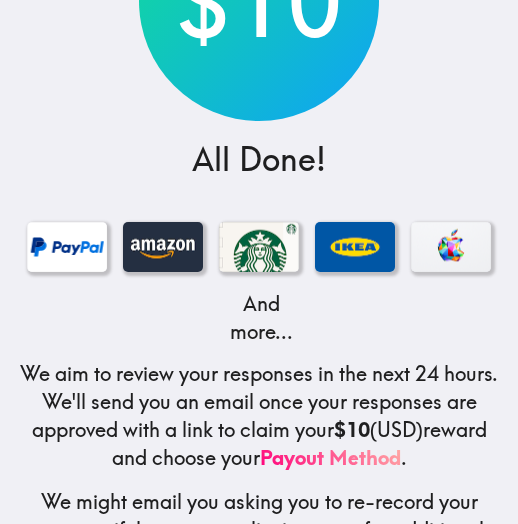 click on "$10 All Done! And more... We aim to review your responses in the next 24 hours.   We'll send you an email once your responses are approved with a link to claim your  $10  (USD)  reward and choose your  Payout Method . We might email you asking you to re-record your answers if there are quality issues or for additional verification of your answers - see our  Response Guidelines ." at bounding box center [259, 192] 